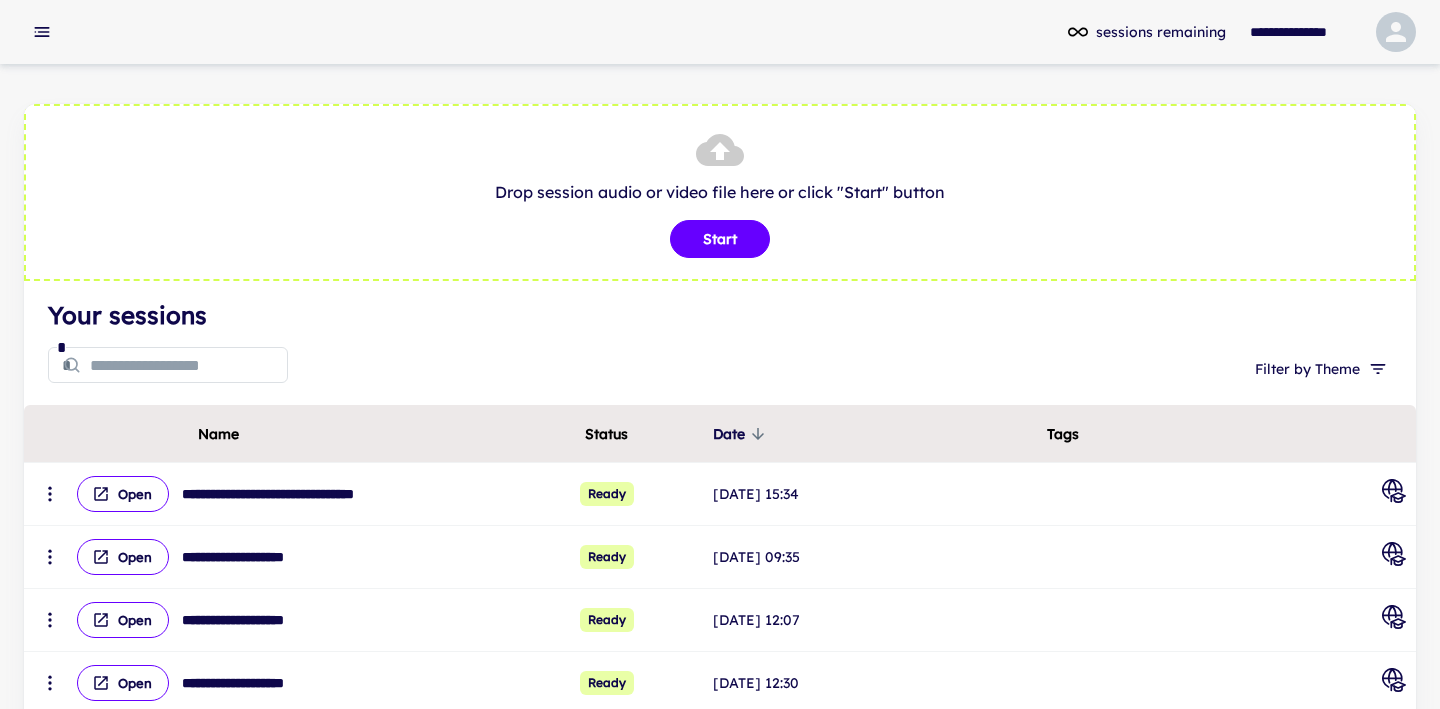 scroll, scrollTop: 0, scrollLeft: 0, axis: both 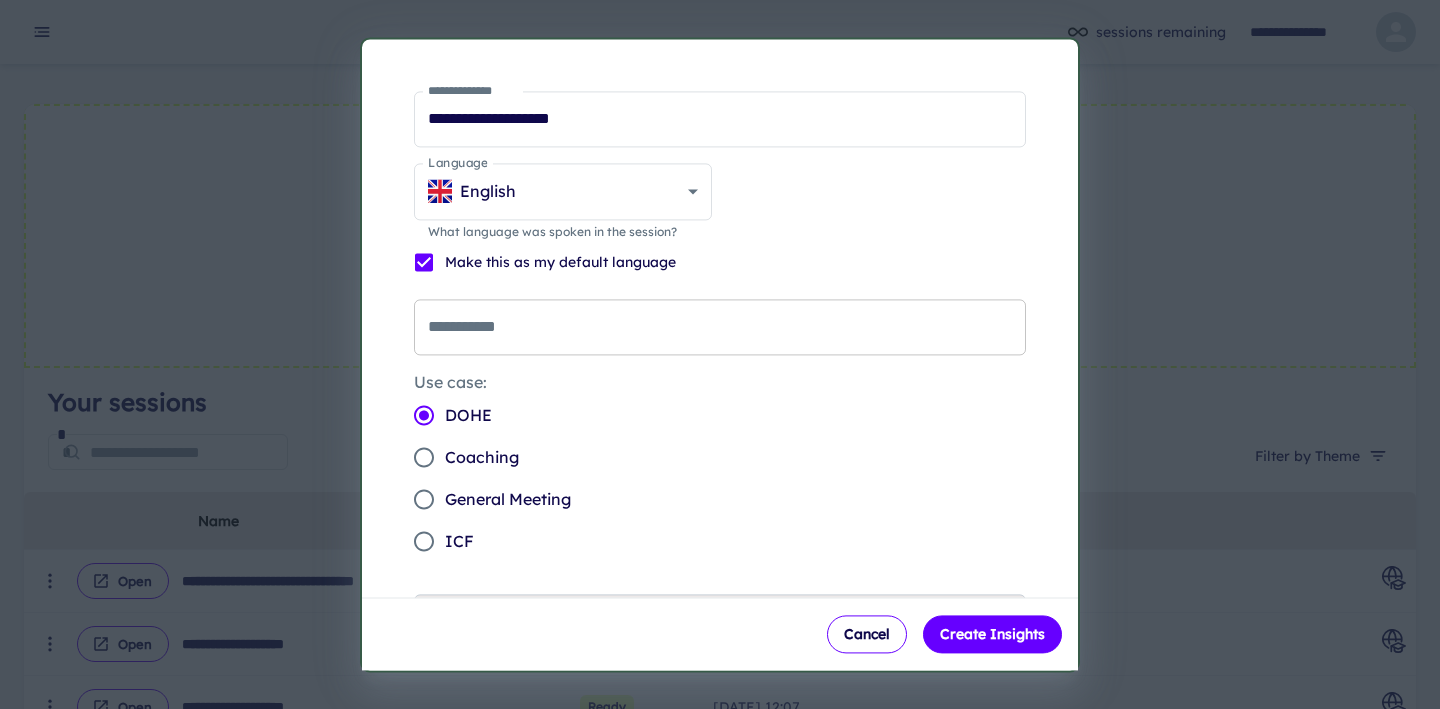 click on "**********" at bounding box center (720, 327) 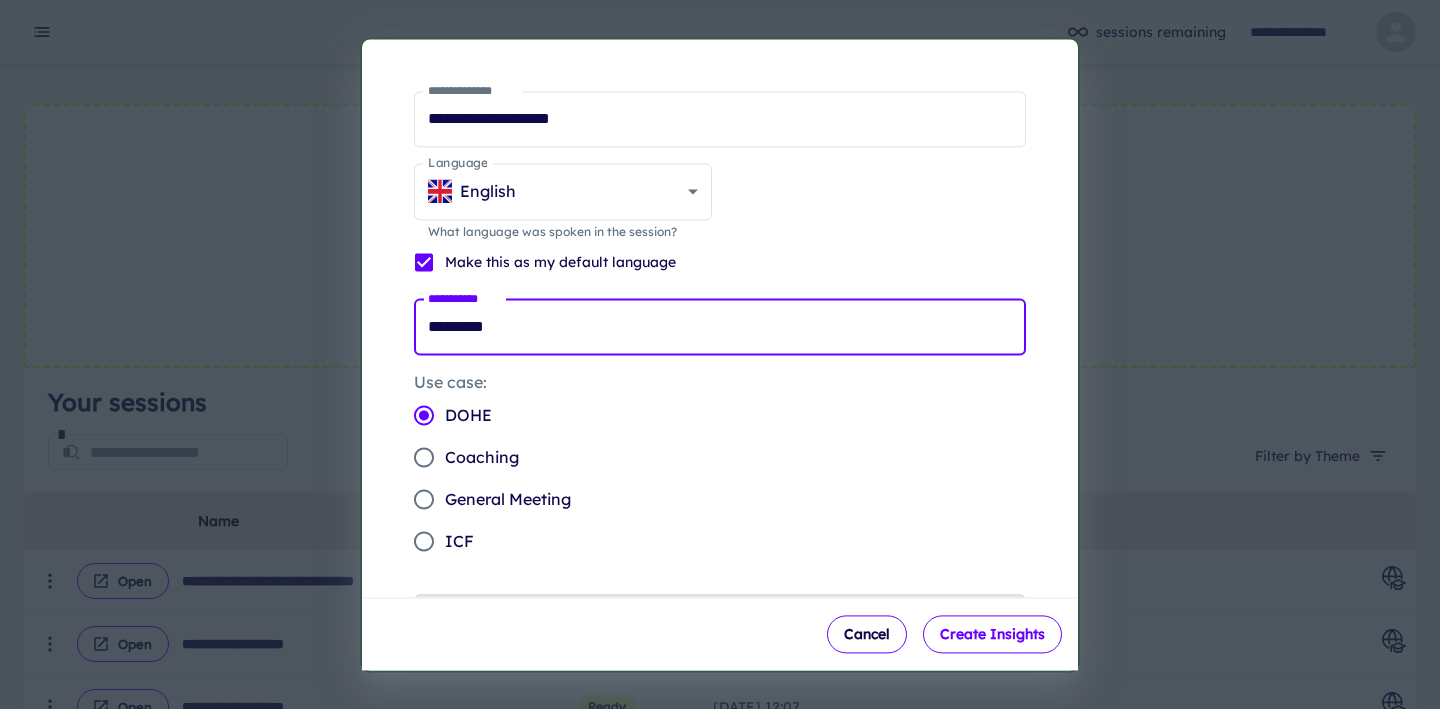 type on "*********" 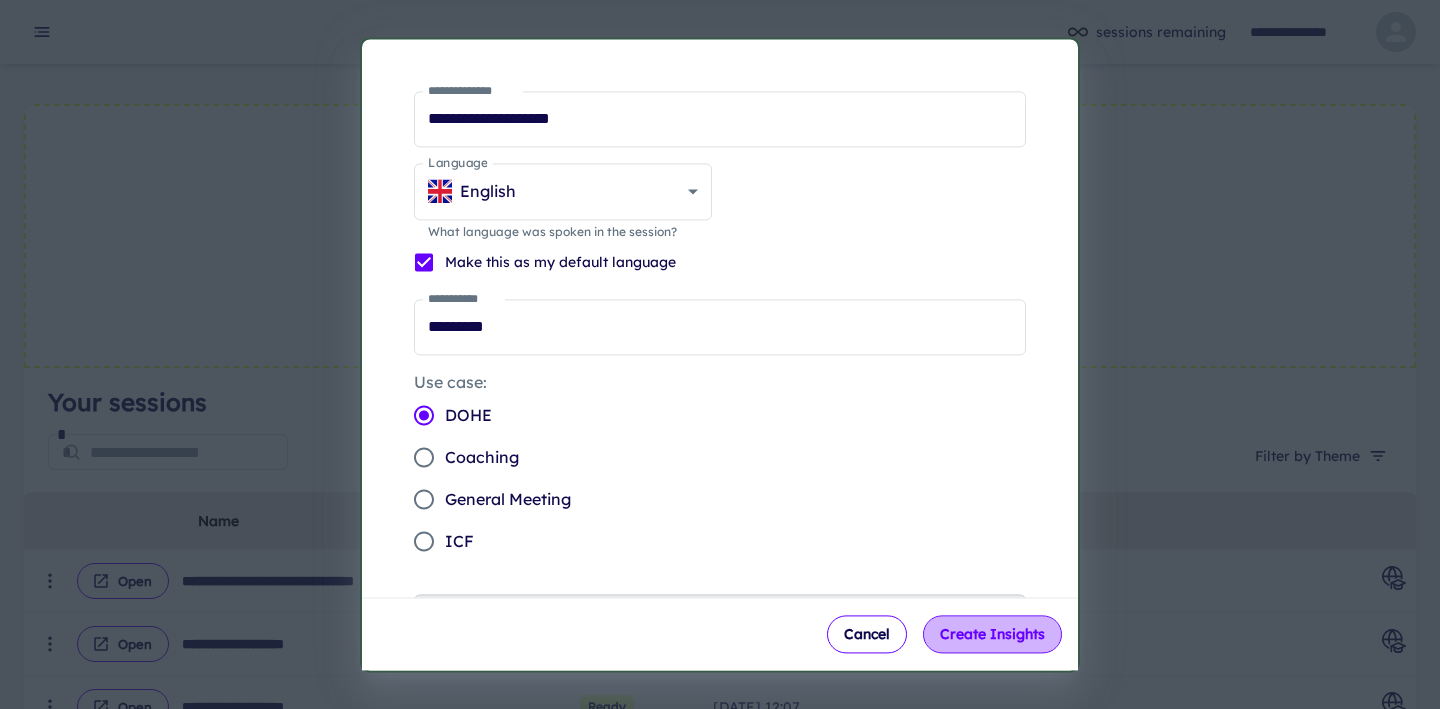 click on "Create Insights" at bounding box center (992, 634) 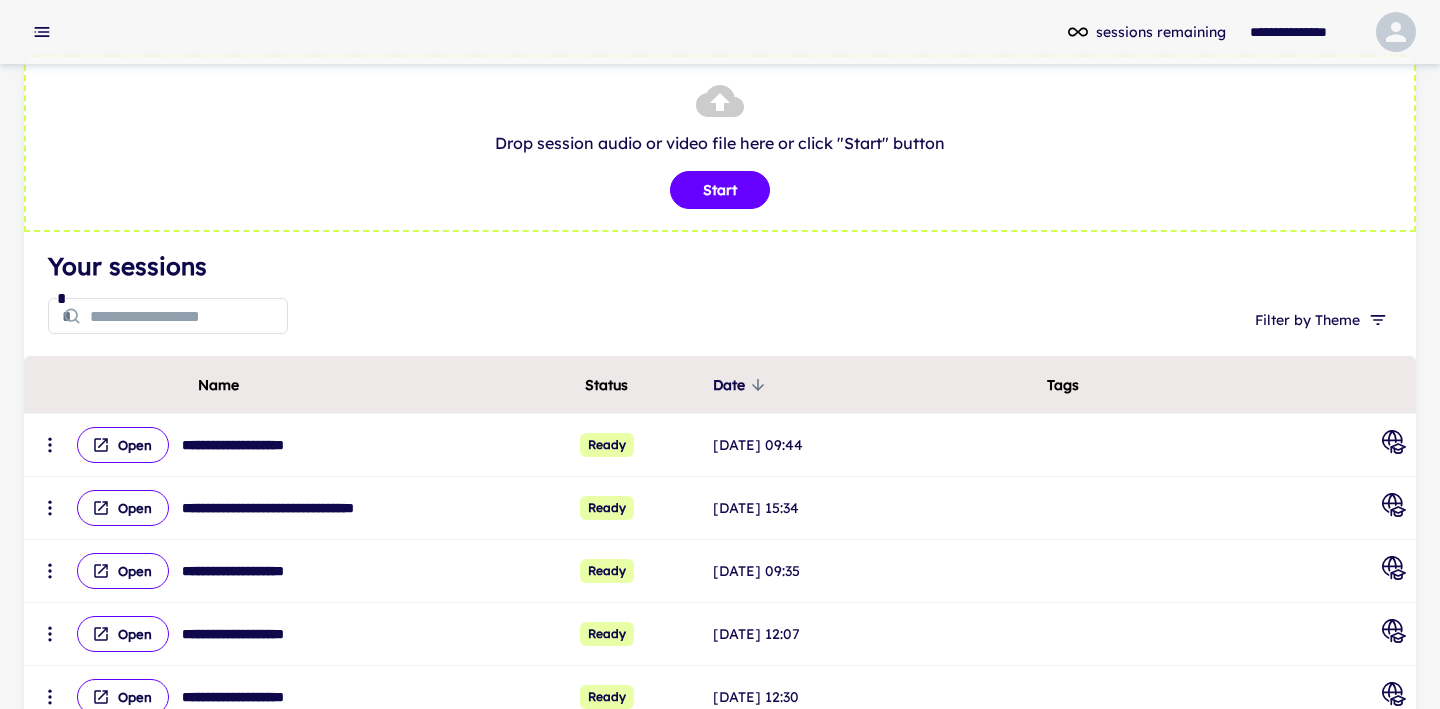 scroll, scrollTop: 110, scrollLeft: 0, axis: vertical 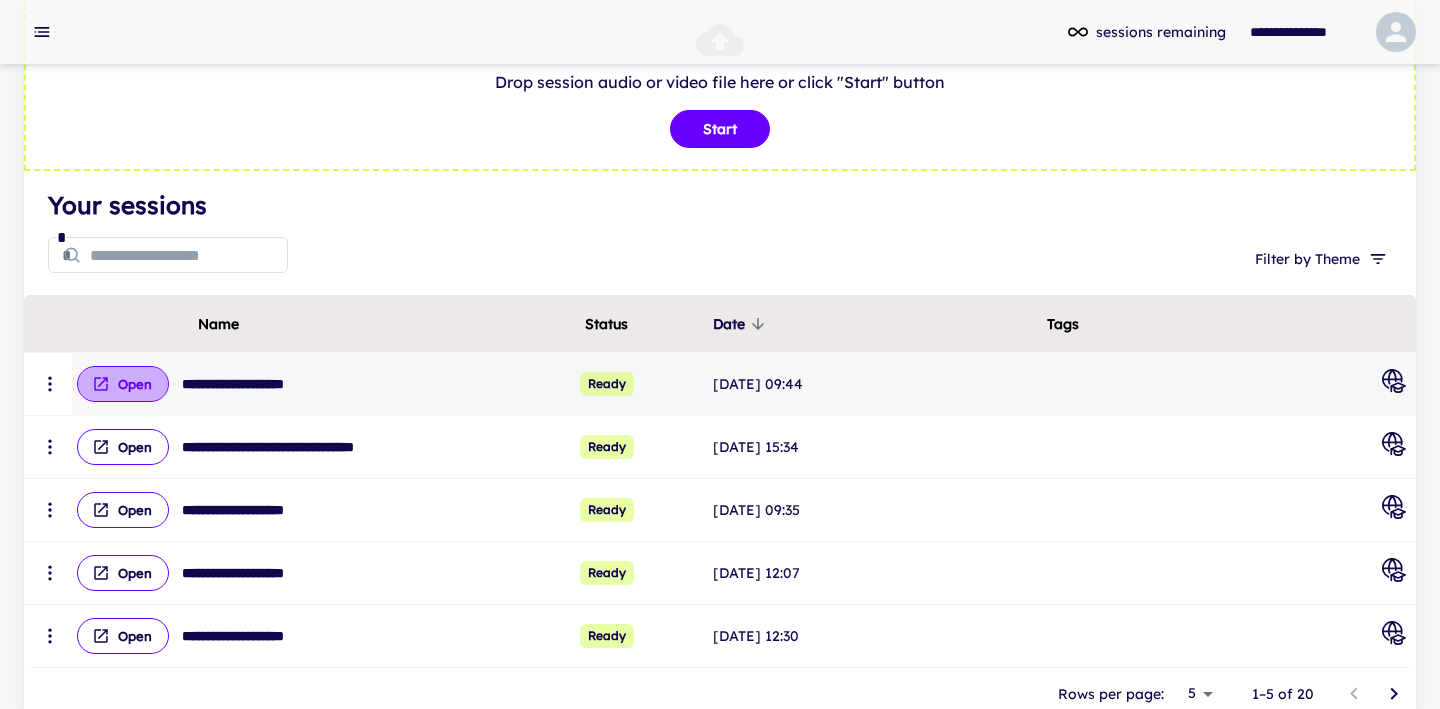click on "Open" at bounding box center [123, 384] 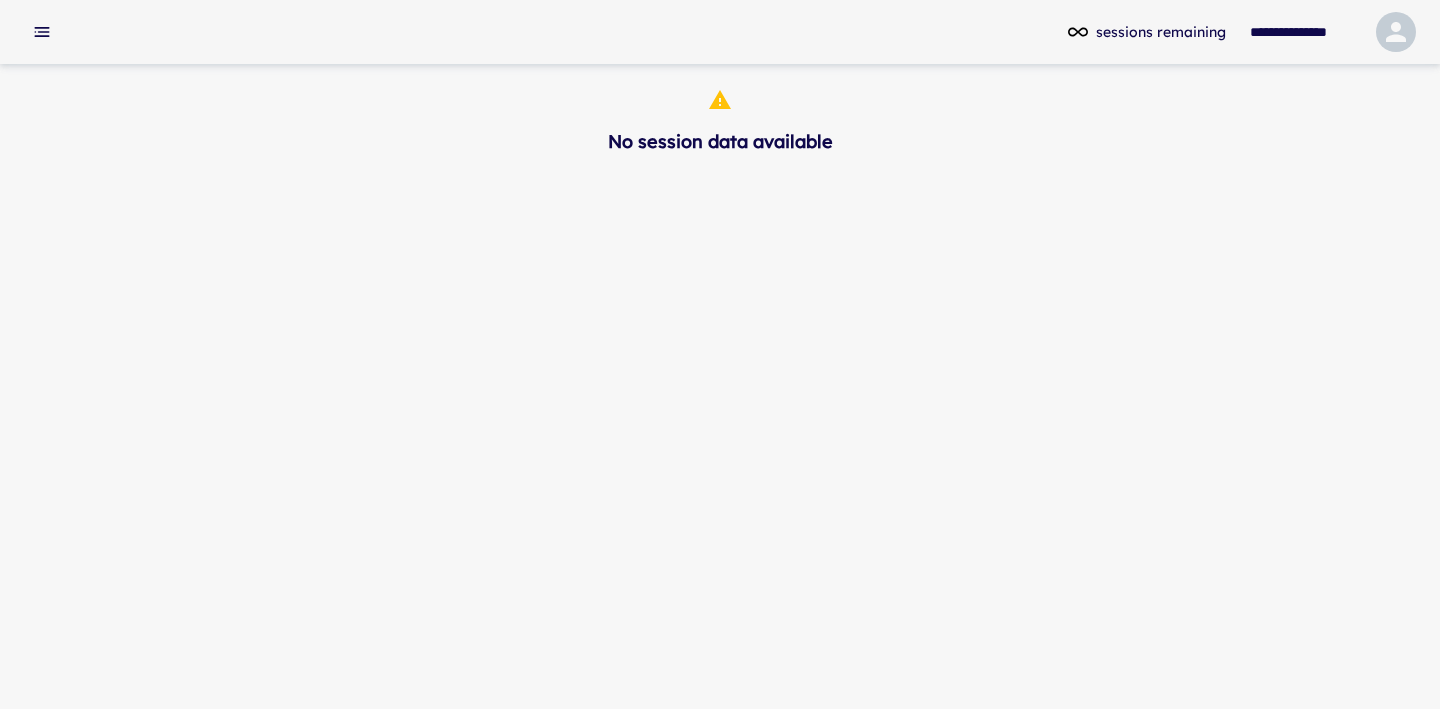 scroll, scrollTop: 0, scrollLeft: 0, axis: both 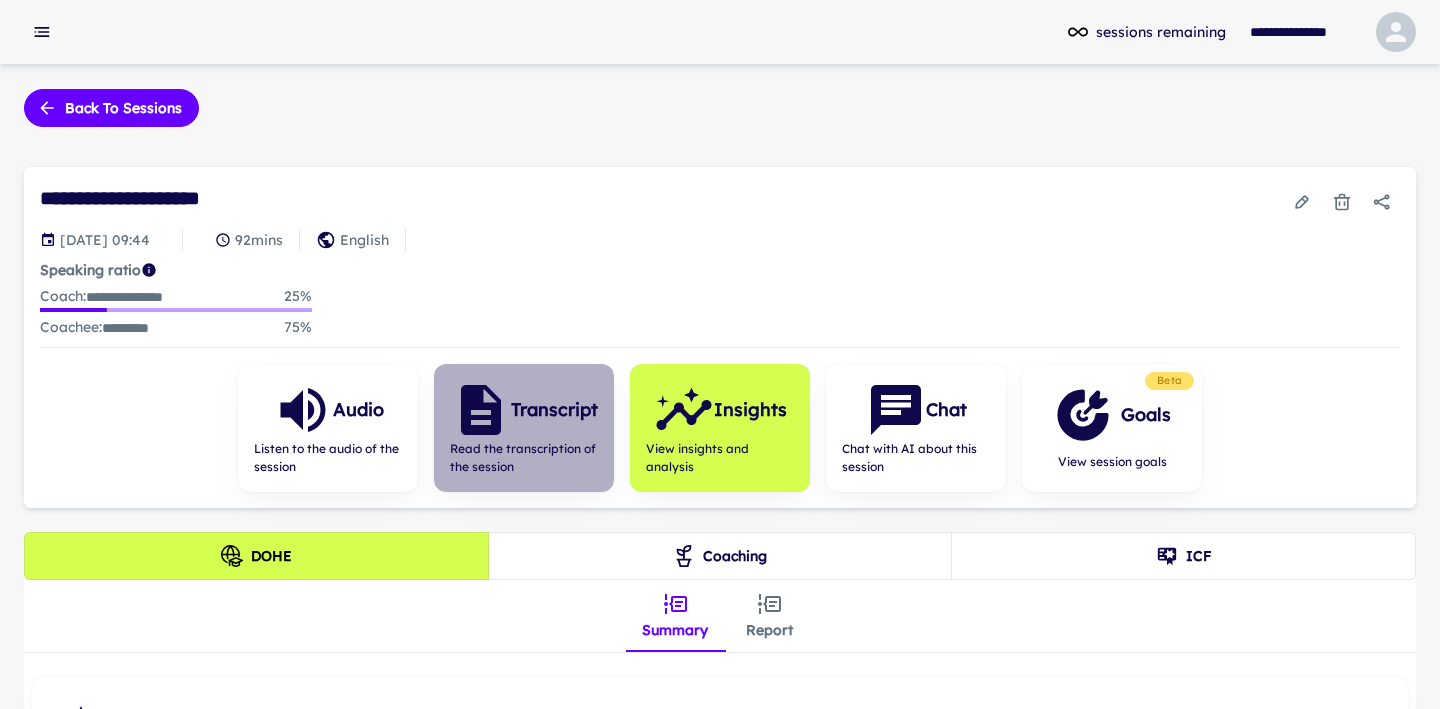 click on "Read the transcription of the session" at bounding box center (524, 458) 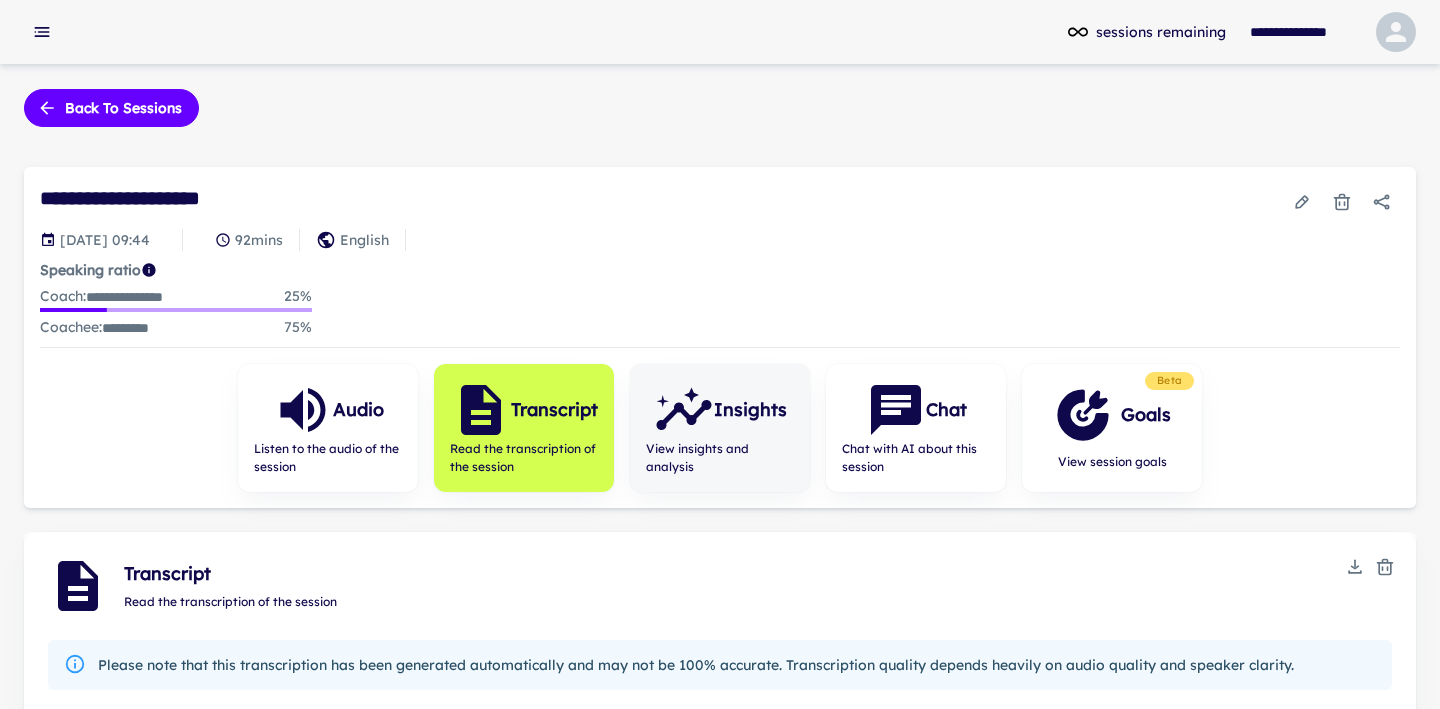 scroll, scrollTop: 0, scrollLeft: 0, axis: both 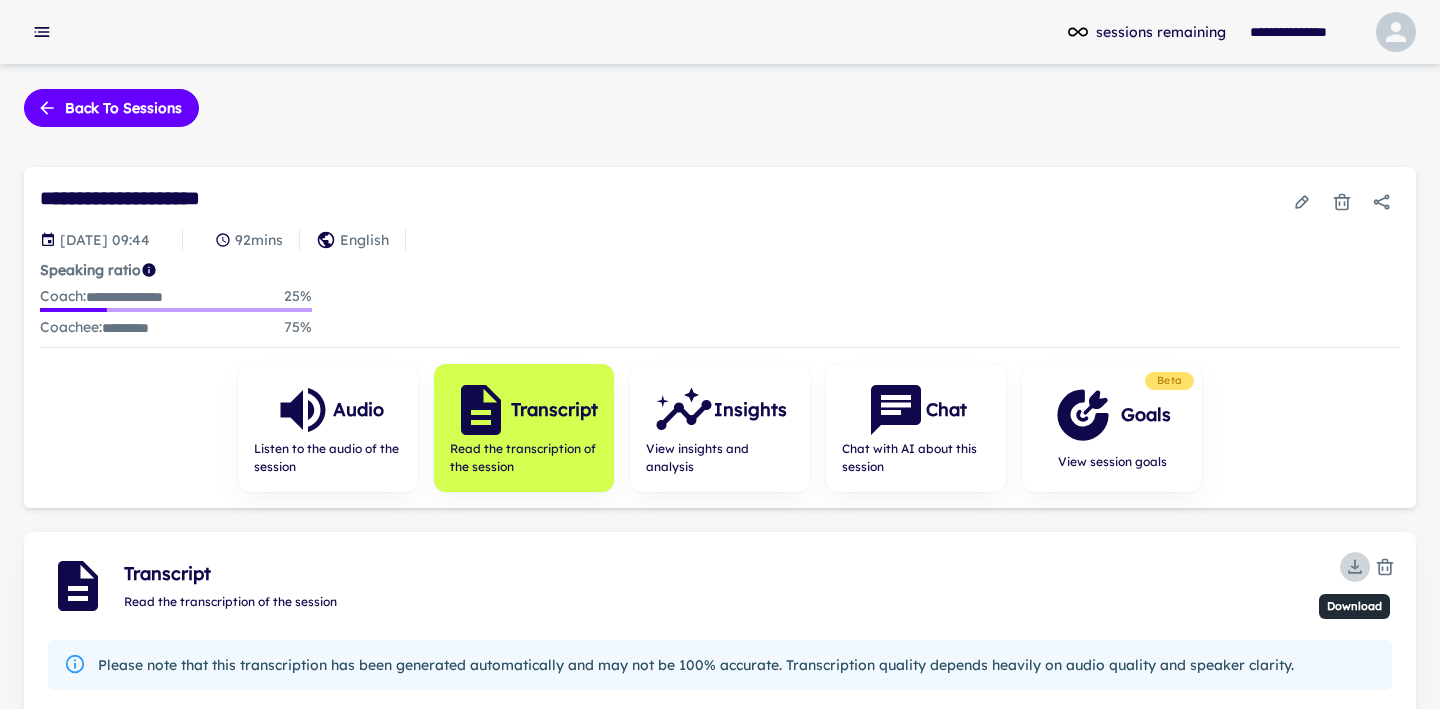 click 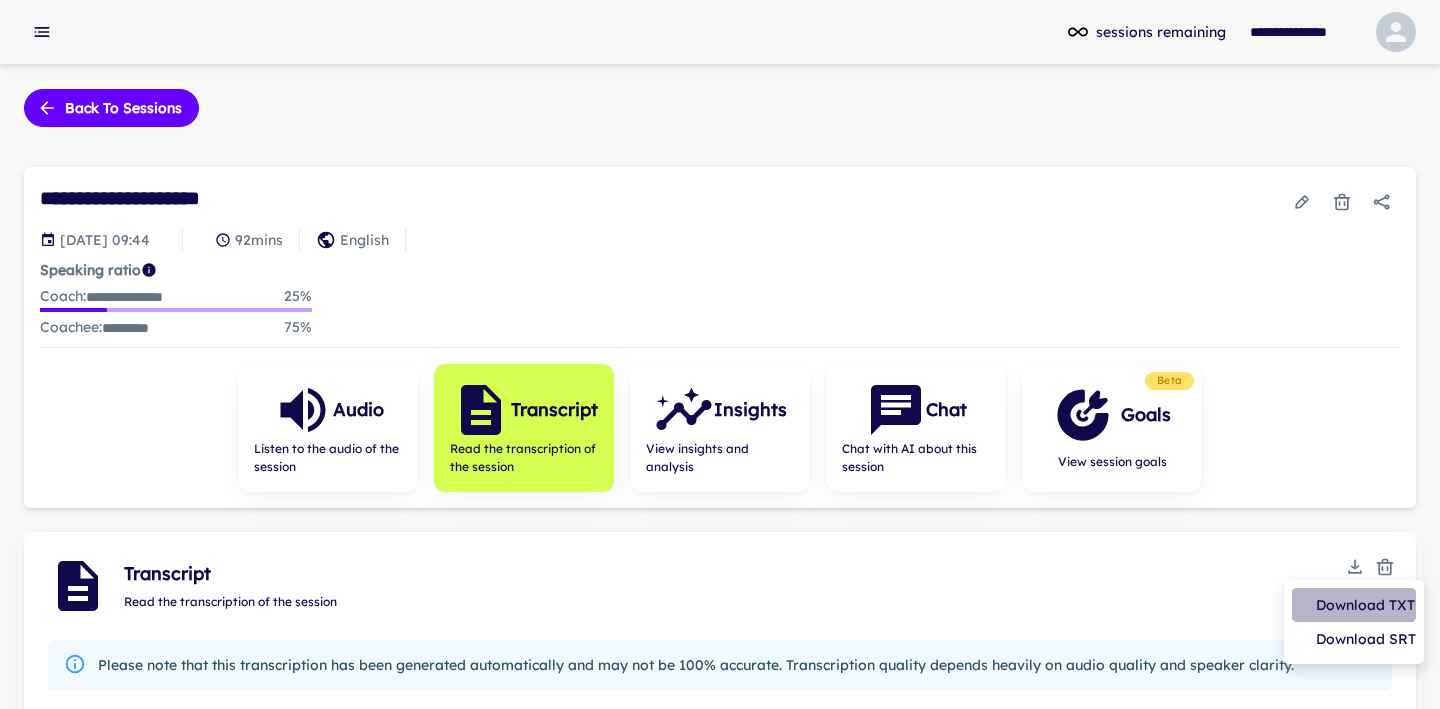 click on "Download TXT" at bounding box center [1354, 605] 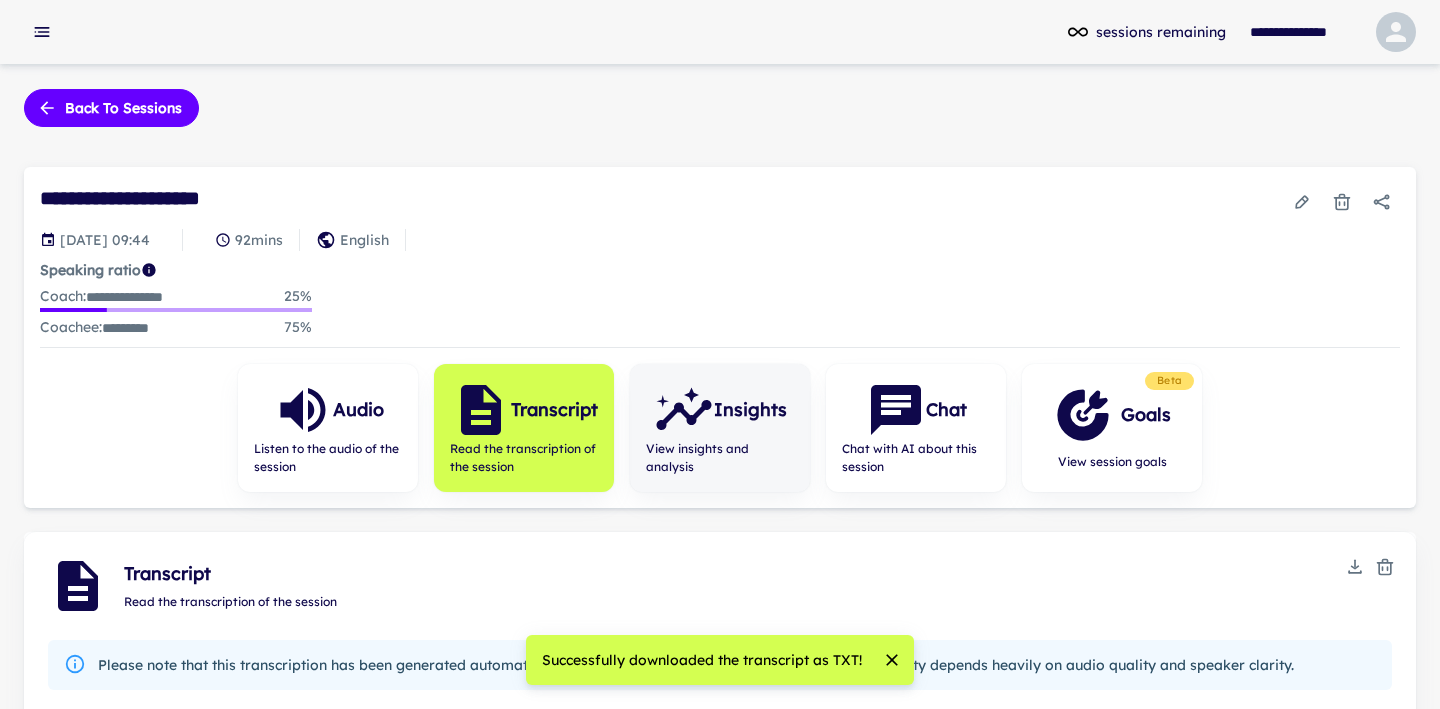 click on "Insights" at bounding box center [720, 410] 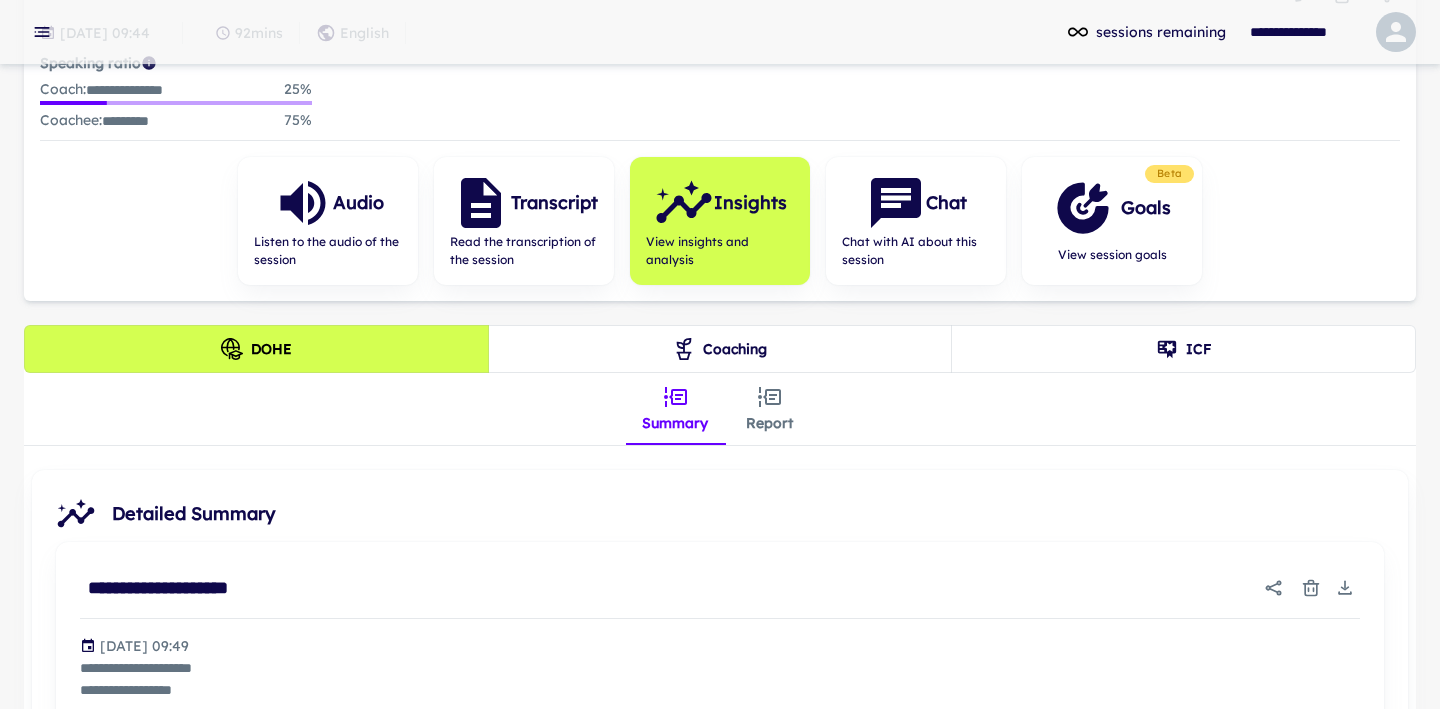 scroll, scrollTop: 204, scrollLeft: 0, axis: vertical 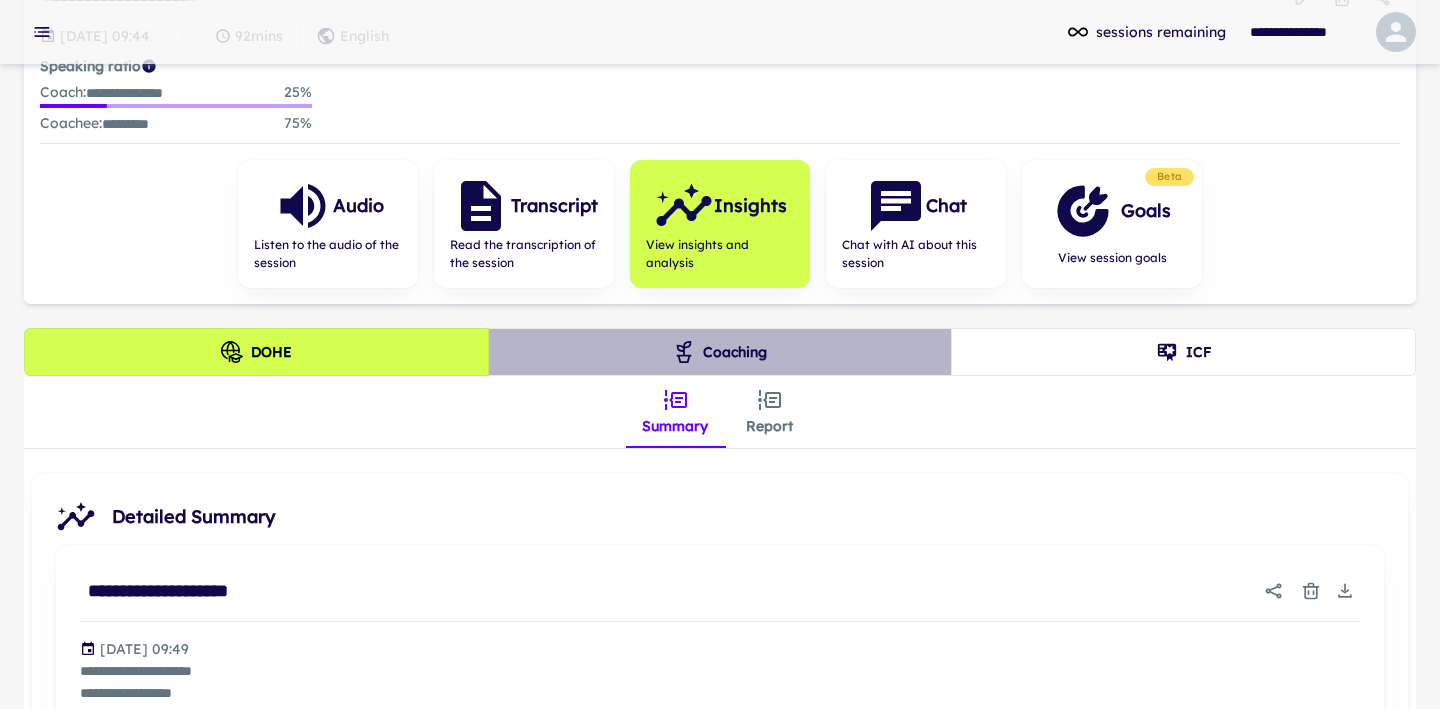 click on "Coaching" at bounding box center (720, 352) 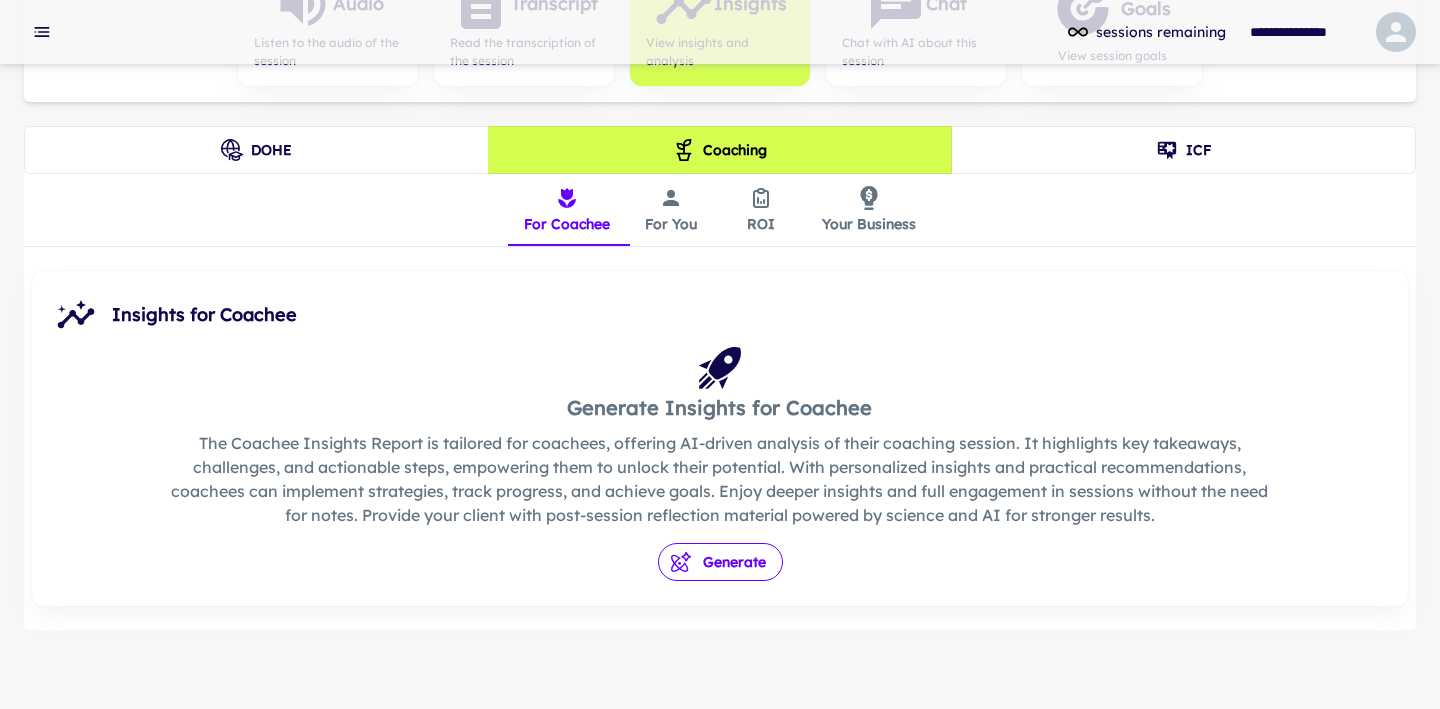 scroll, scrollTop: 405, scrollLeft: 0, axis: vertical 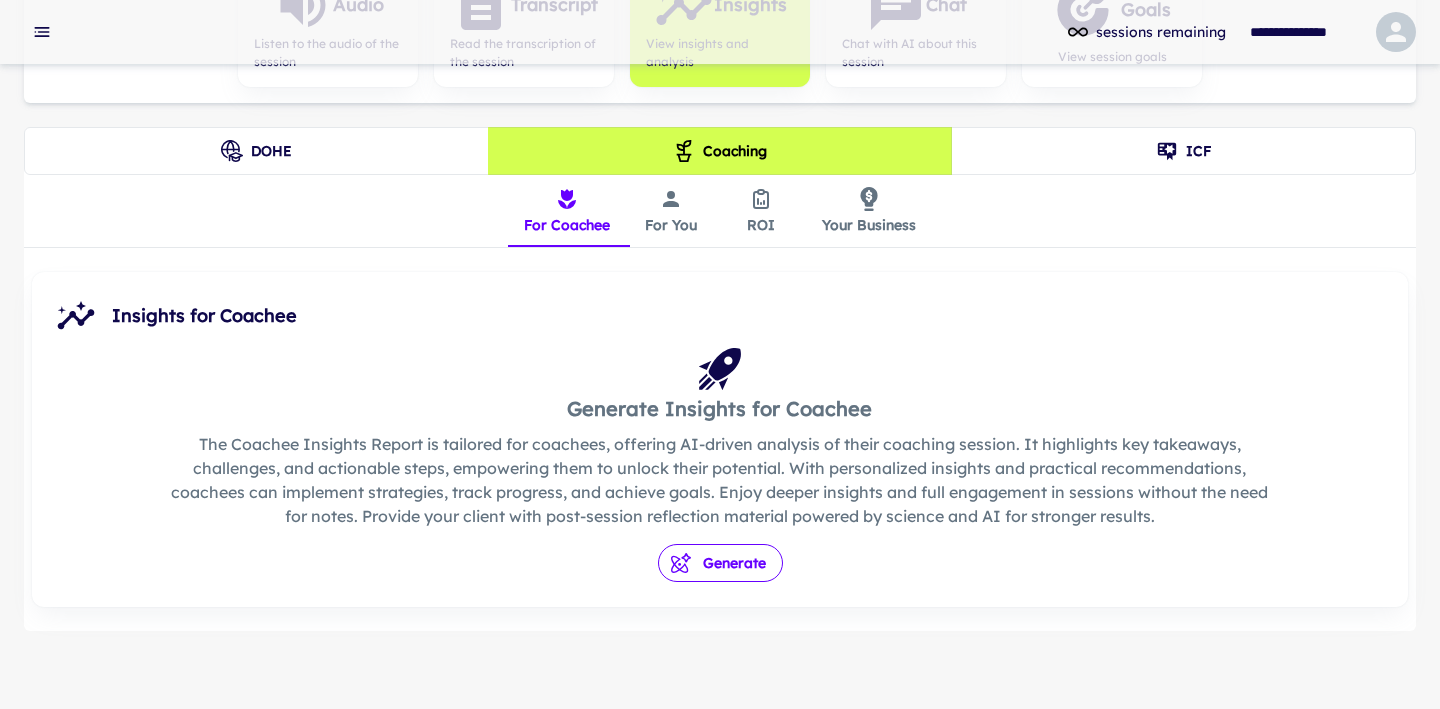 click on "Generate" at bounding box center (720, 563) 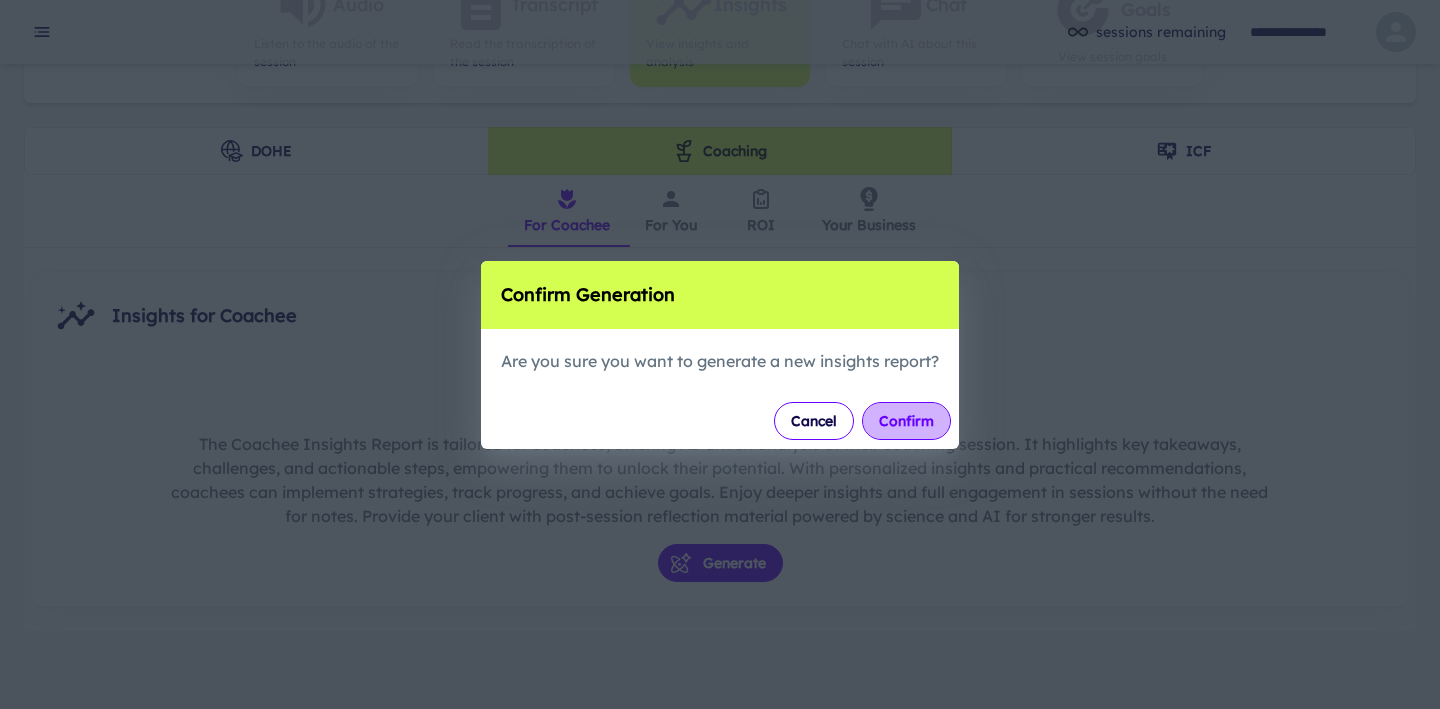 click on "Confirm" at bounding box center (906, 421) 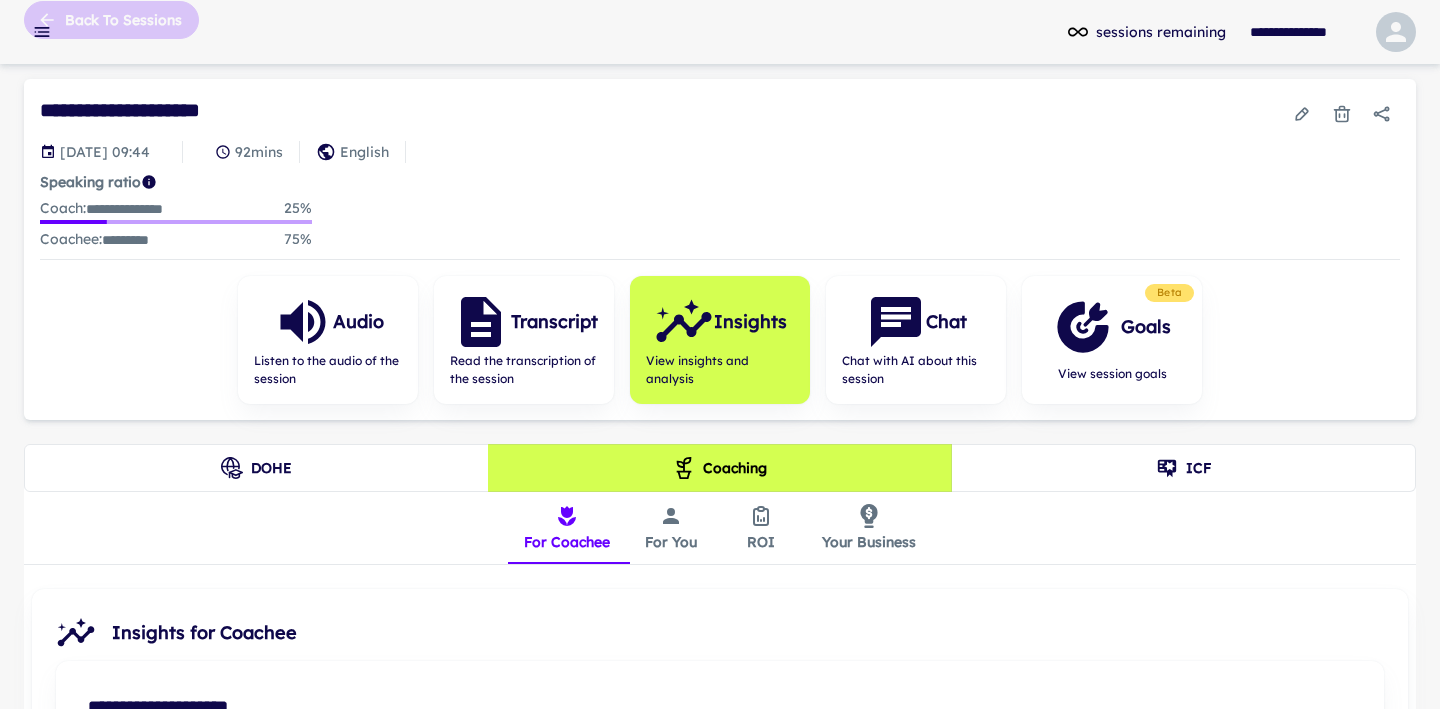 scroll, scrollTop: 103, scrollLeft: 0, axis: vertical 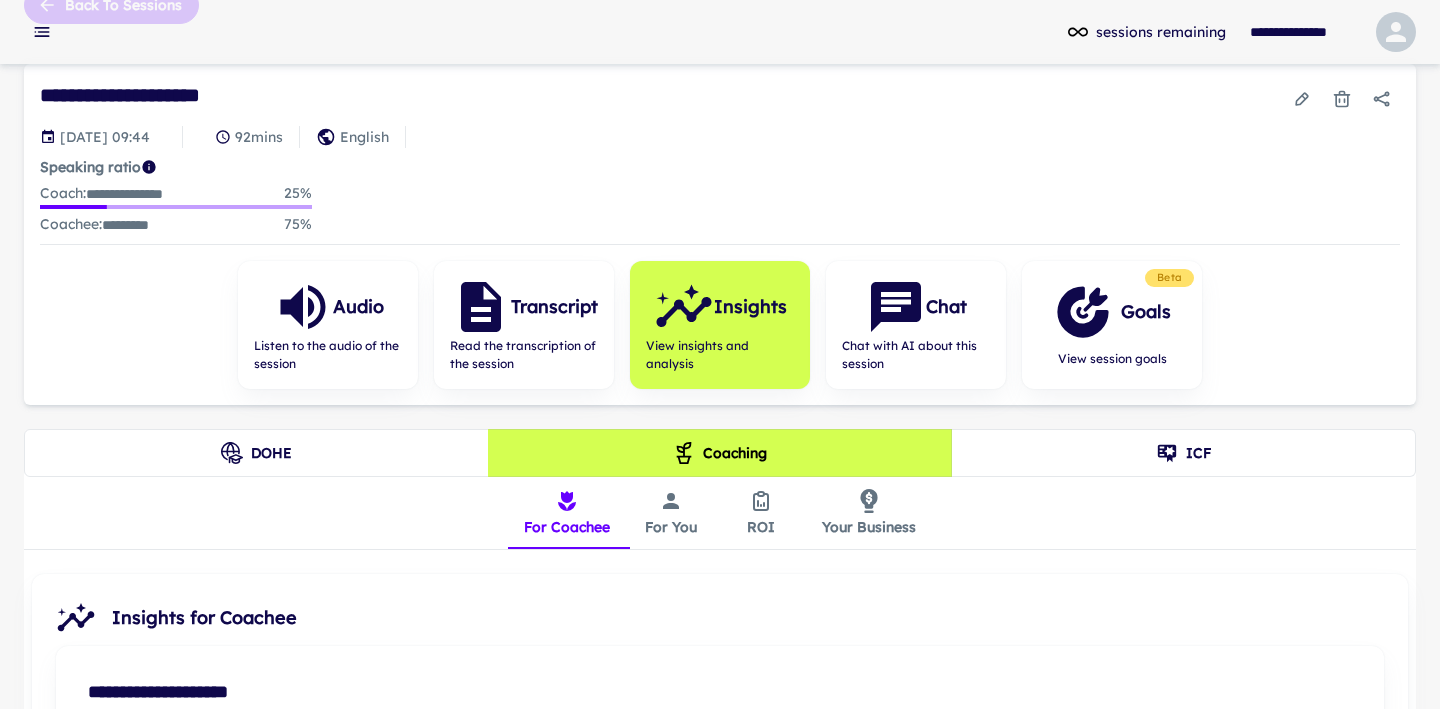 click on "DOHE" at bounding box center [256, 453] 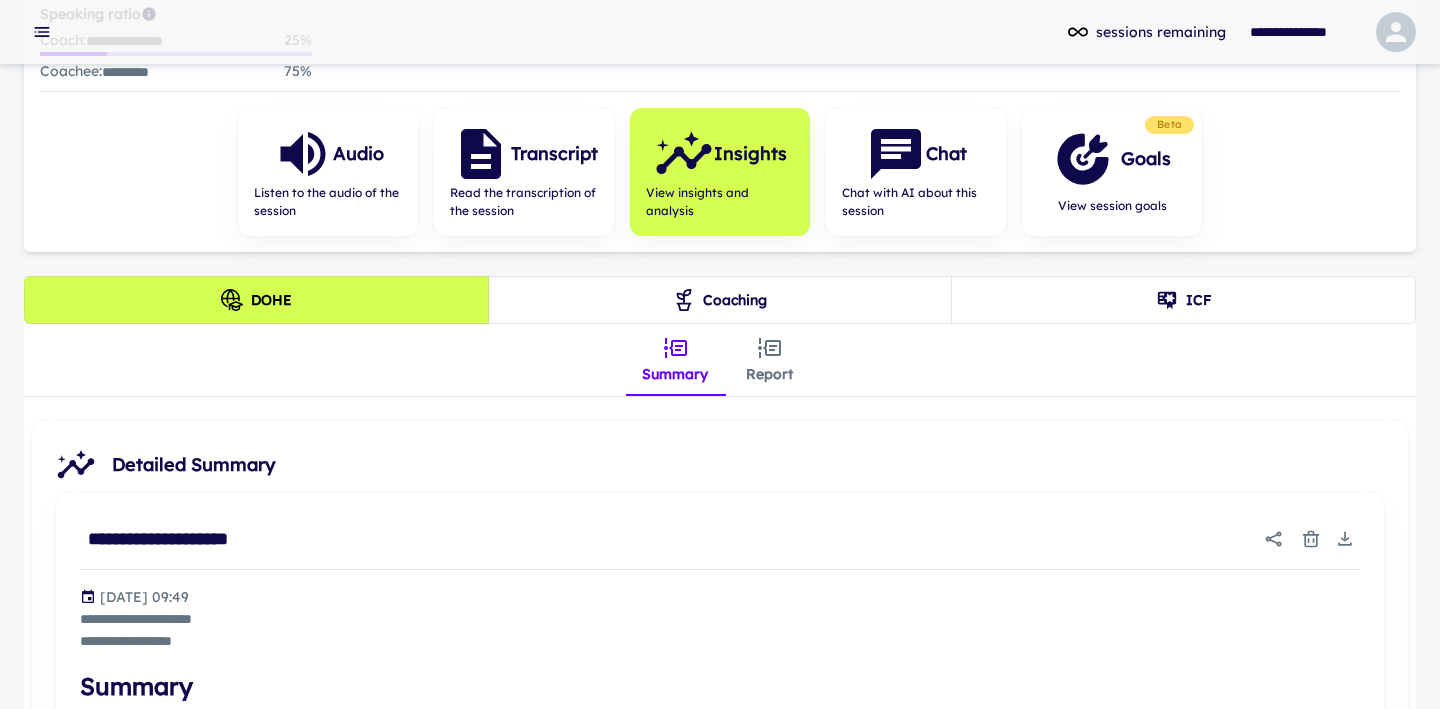 scroll, scrollTop: 297, scrollLeft: 0, axis: vertical 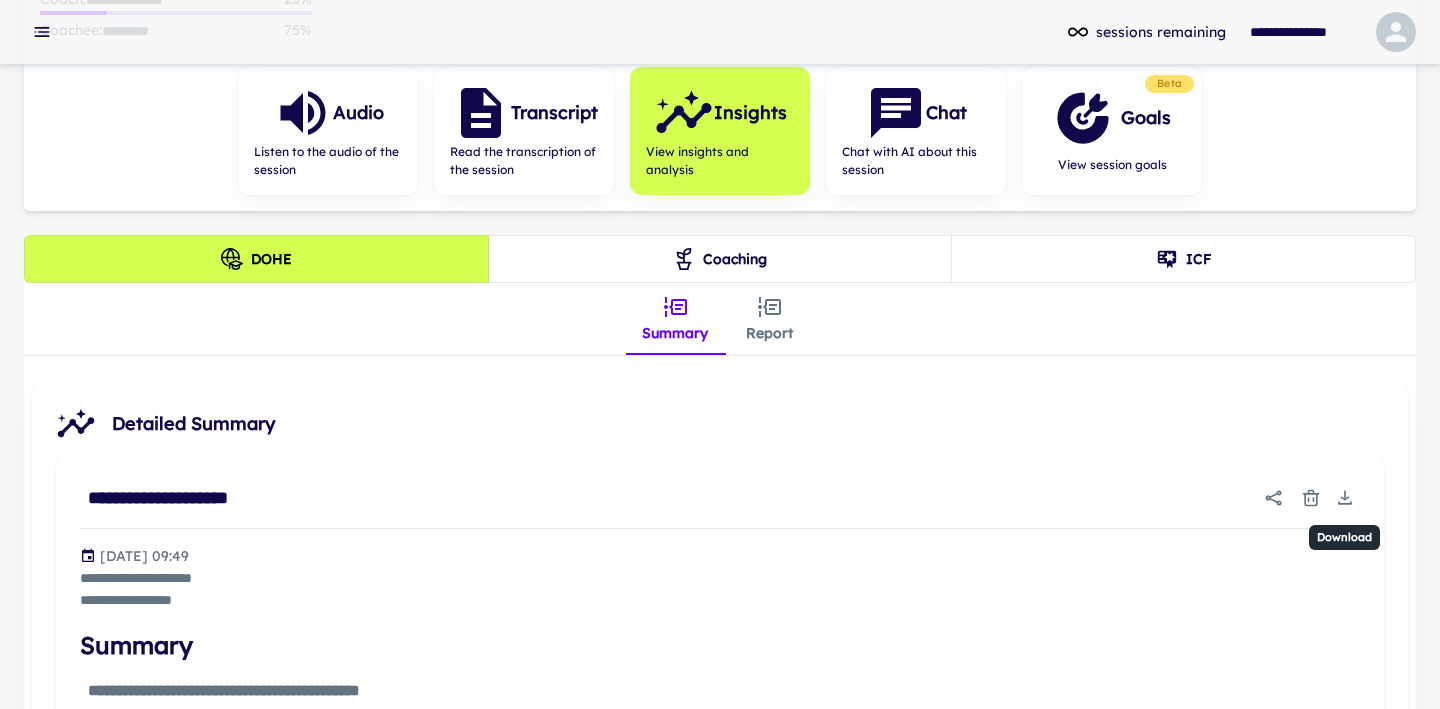 click 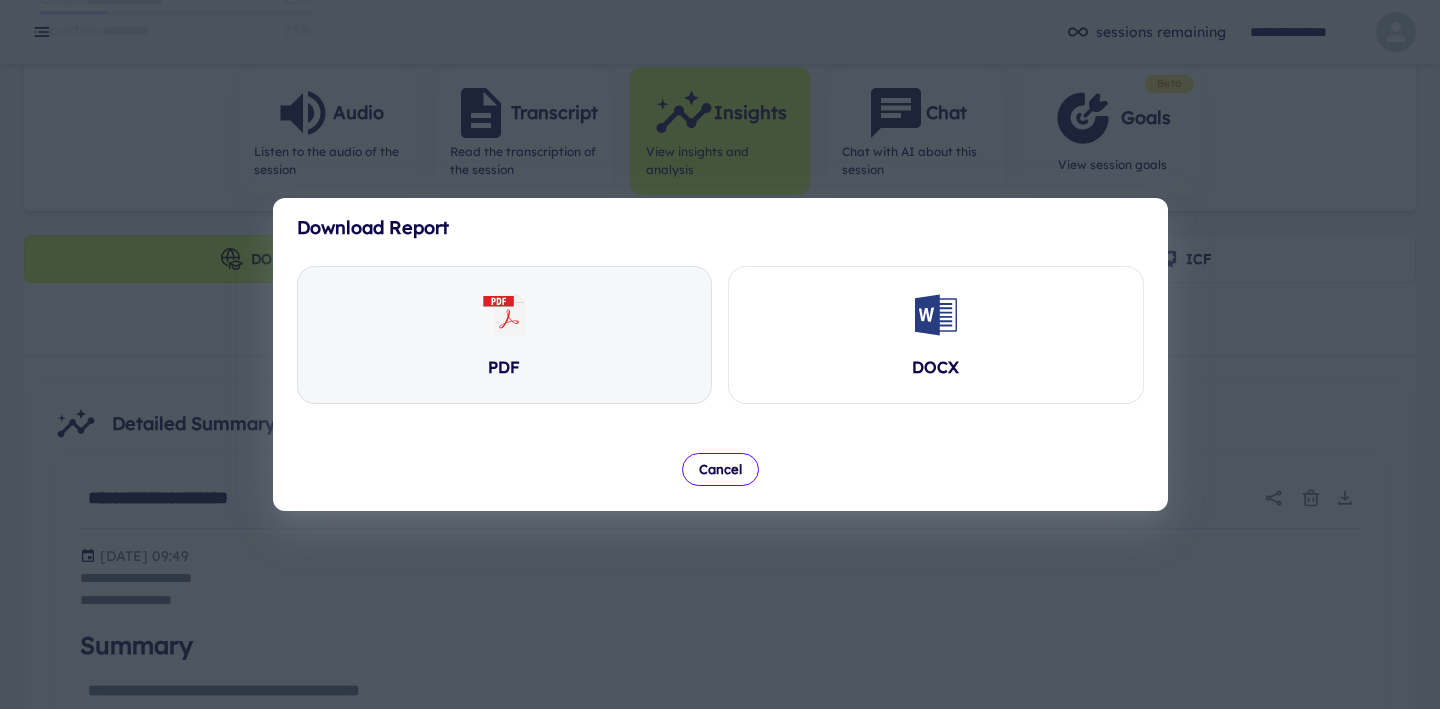 click on "PDF" at bounding box center (505, 335) 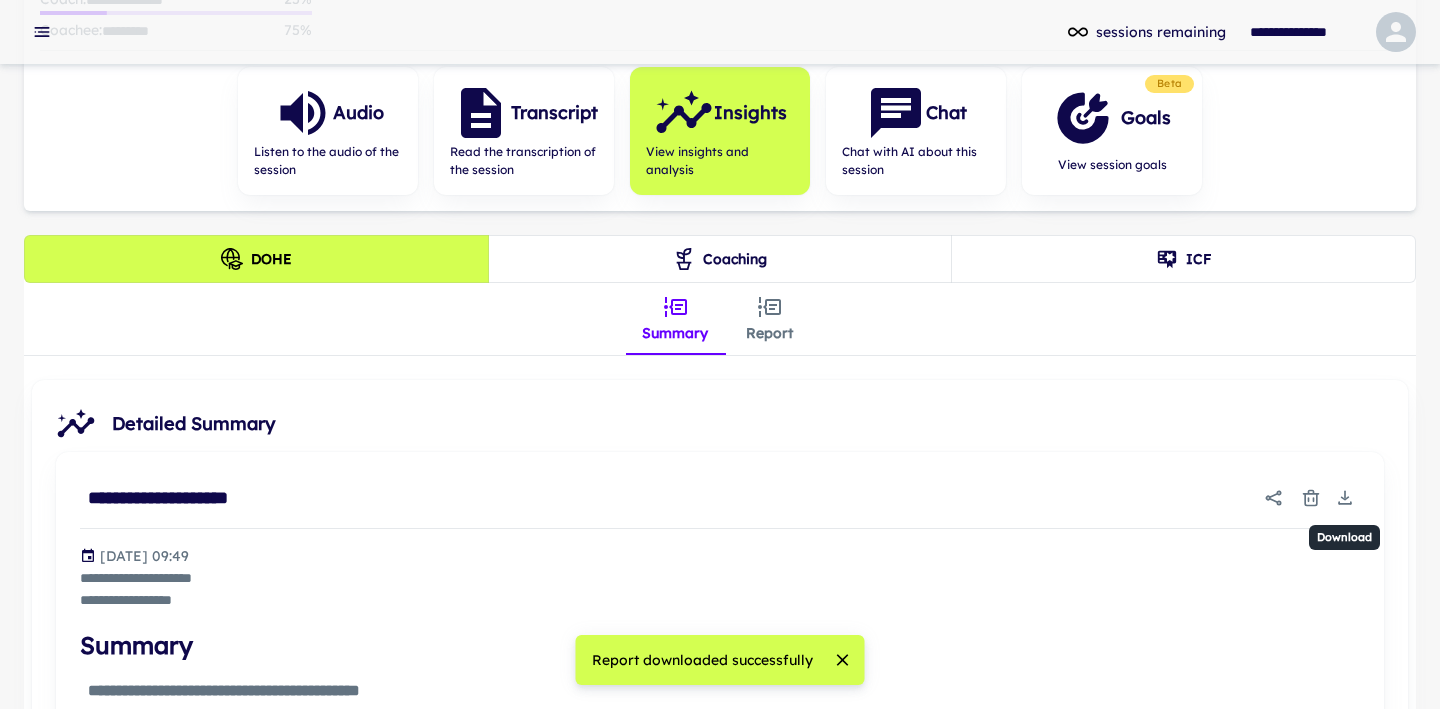 click 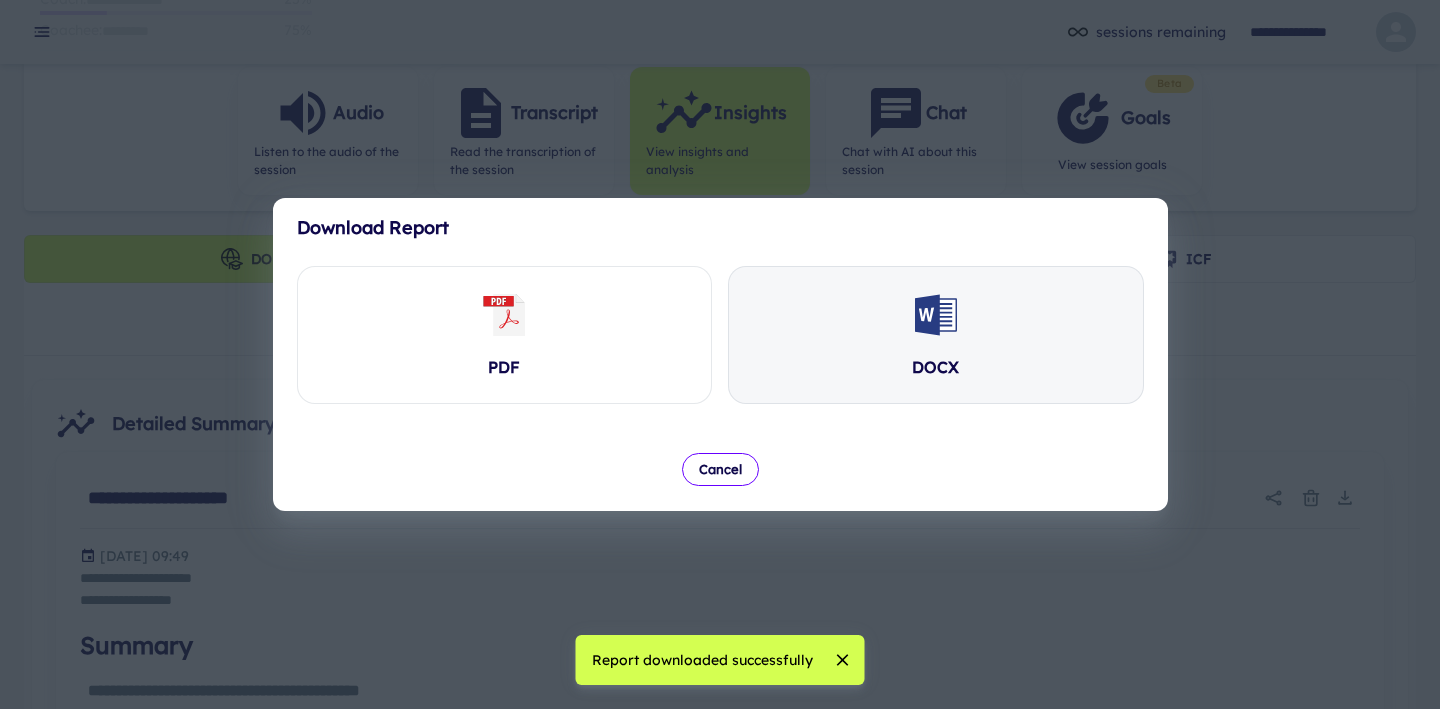 click 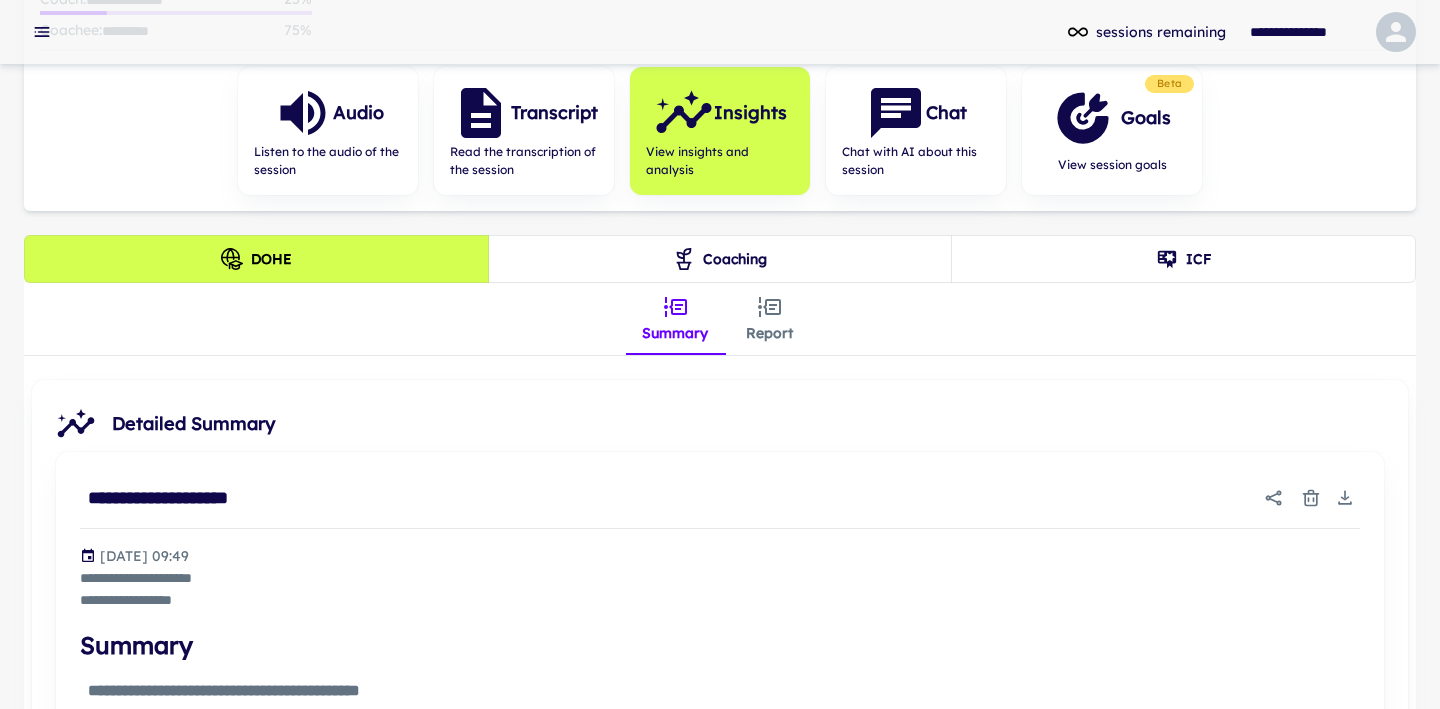 click on "Coaching" at bounding box center [720, 259] 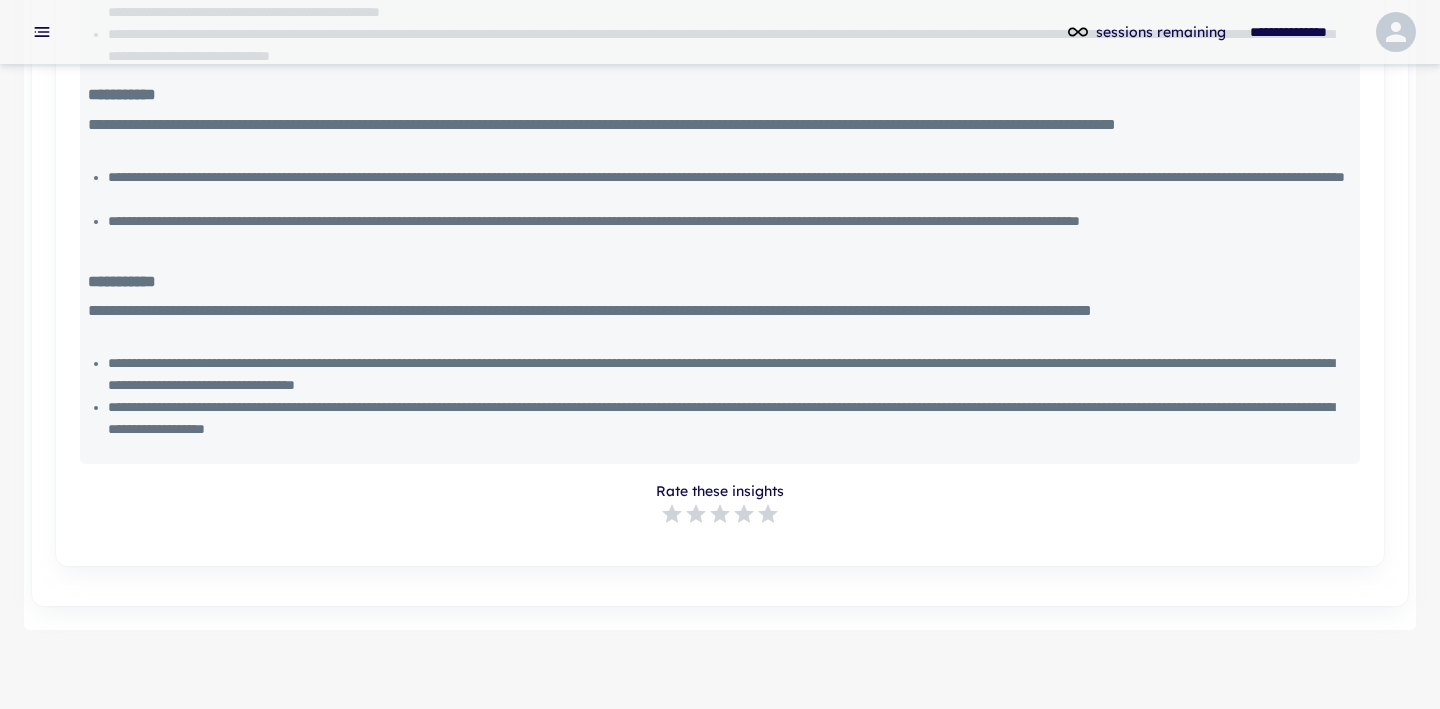 scroll, scrollTop: 2074, scrollLeft: 0, axis: vertical 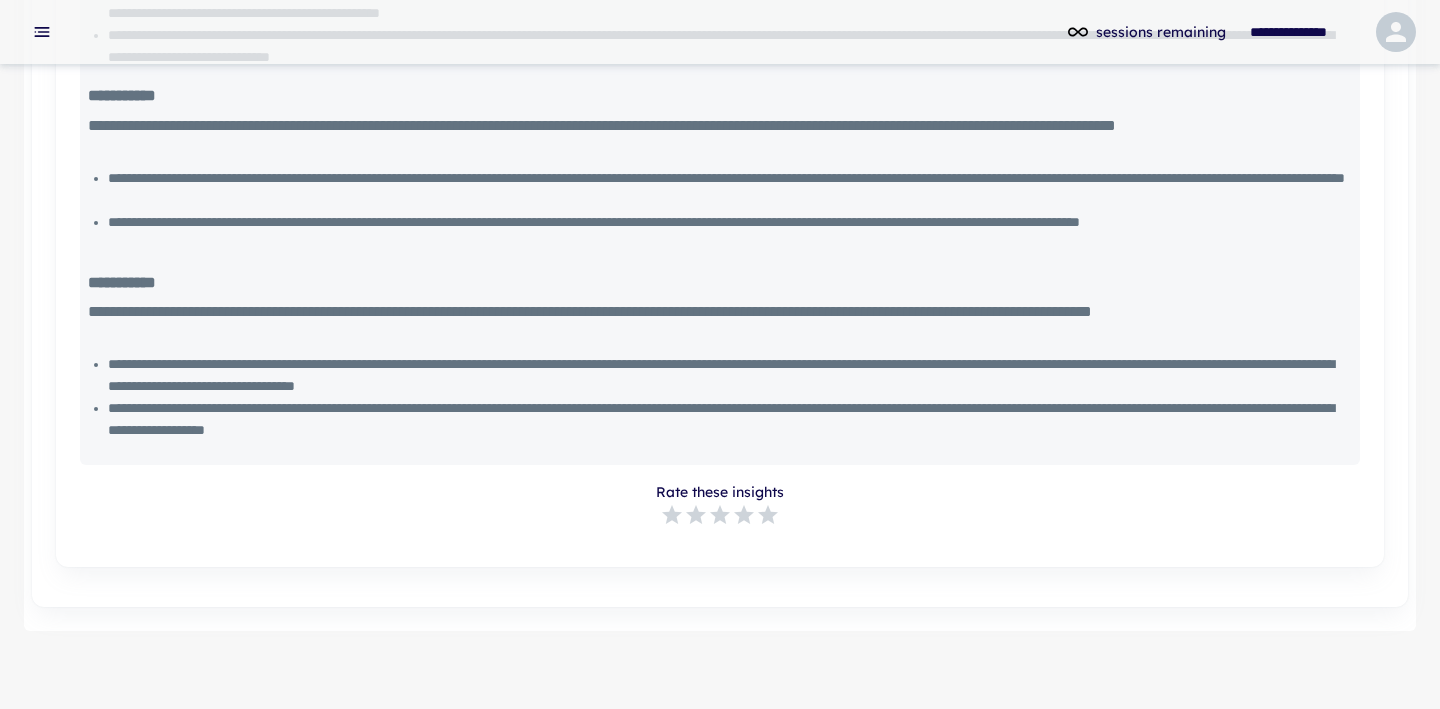click on "**********" at bounding box center [730, 419] 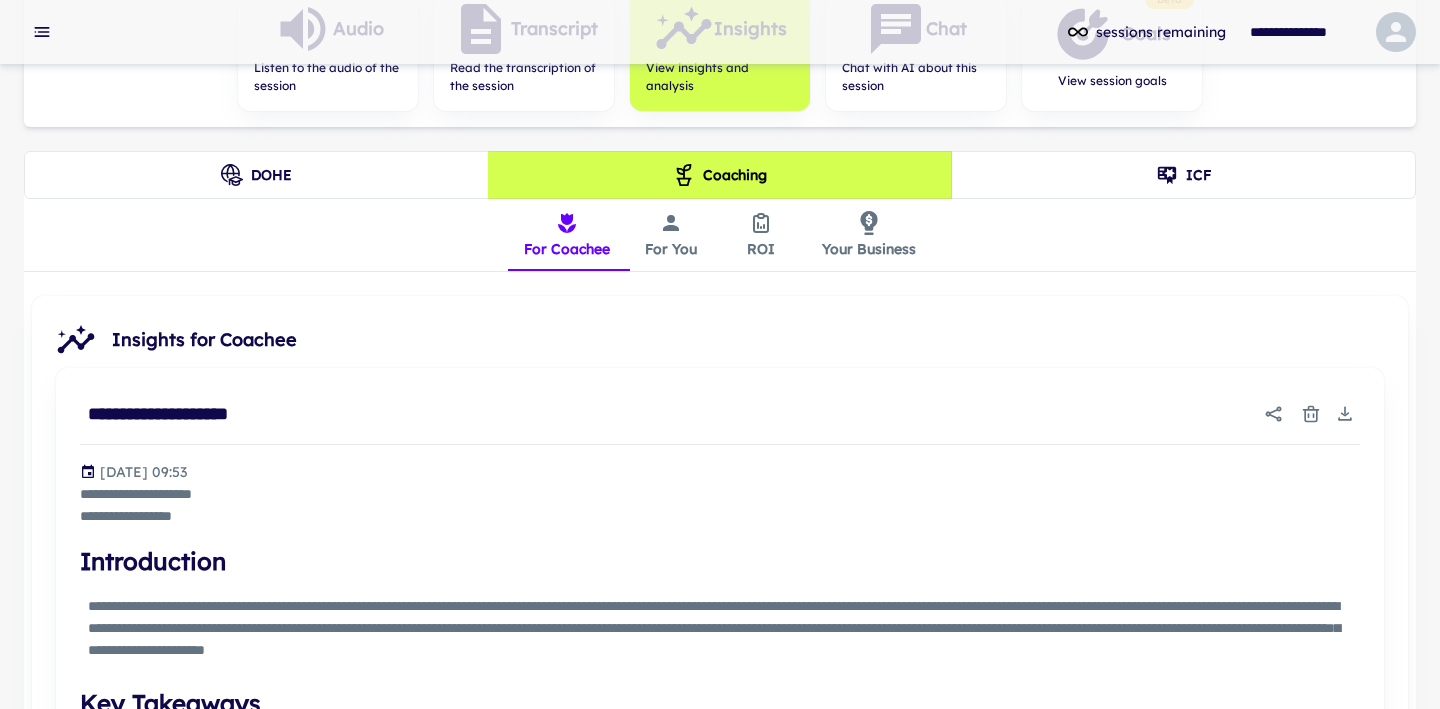 scroll, scrollTop: 419, scrollLeft: 0, axis: vertical 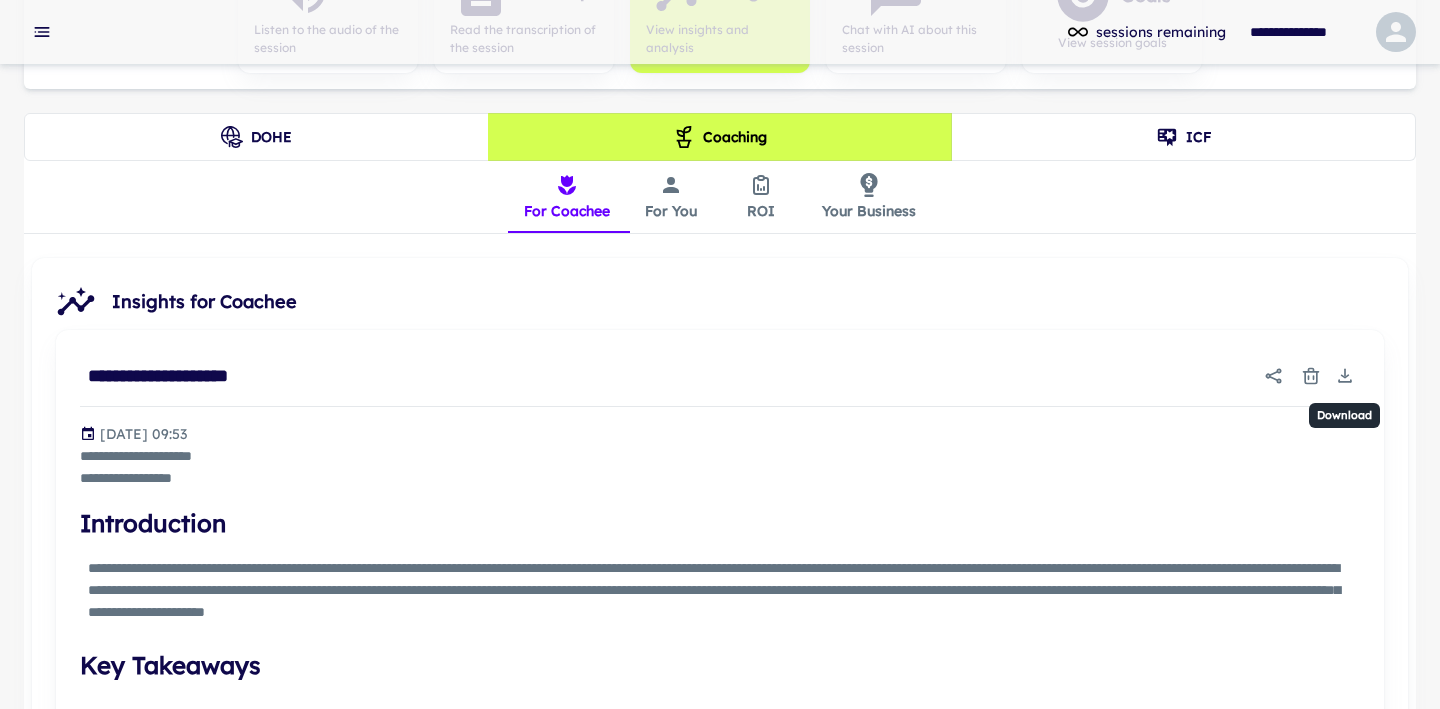 click 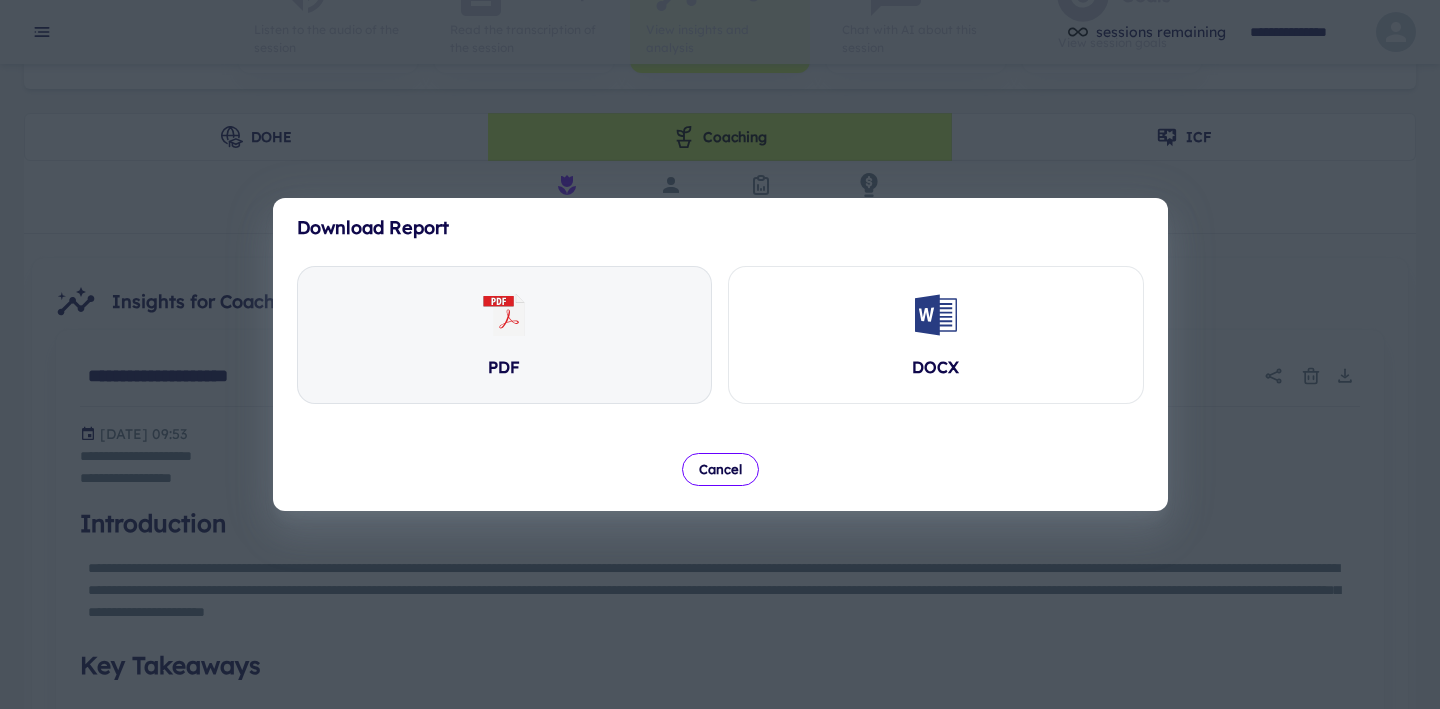 click on "PDF" at bounding box center [505, 335] 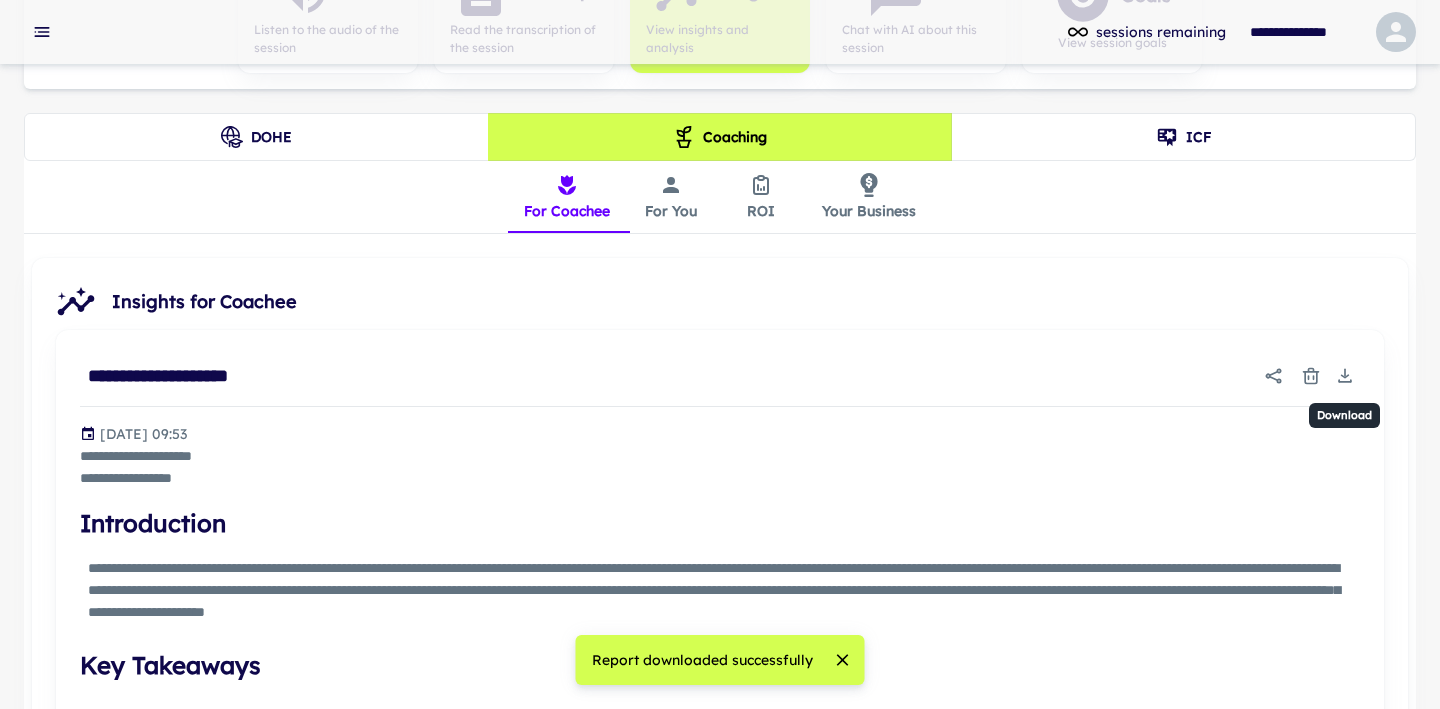 click 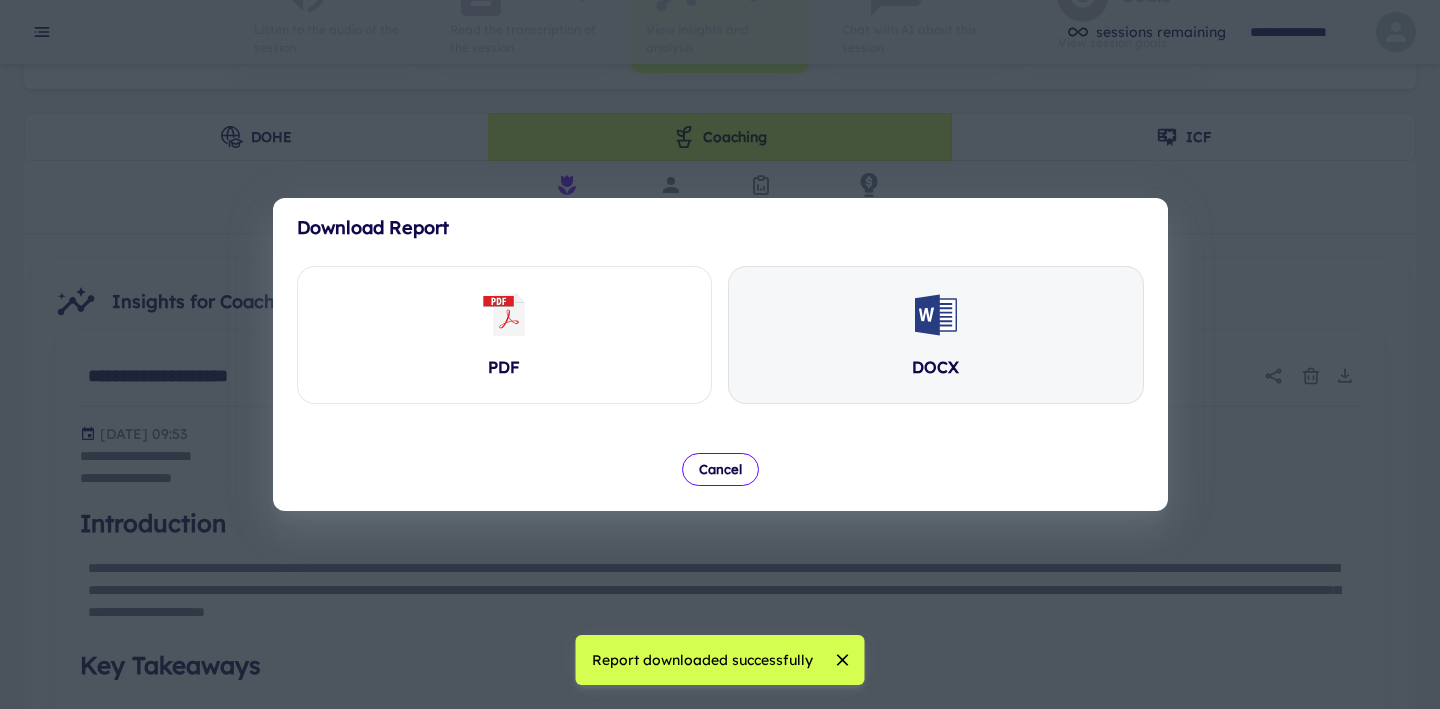 click 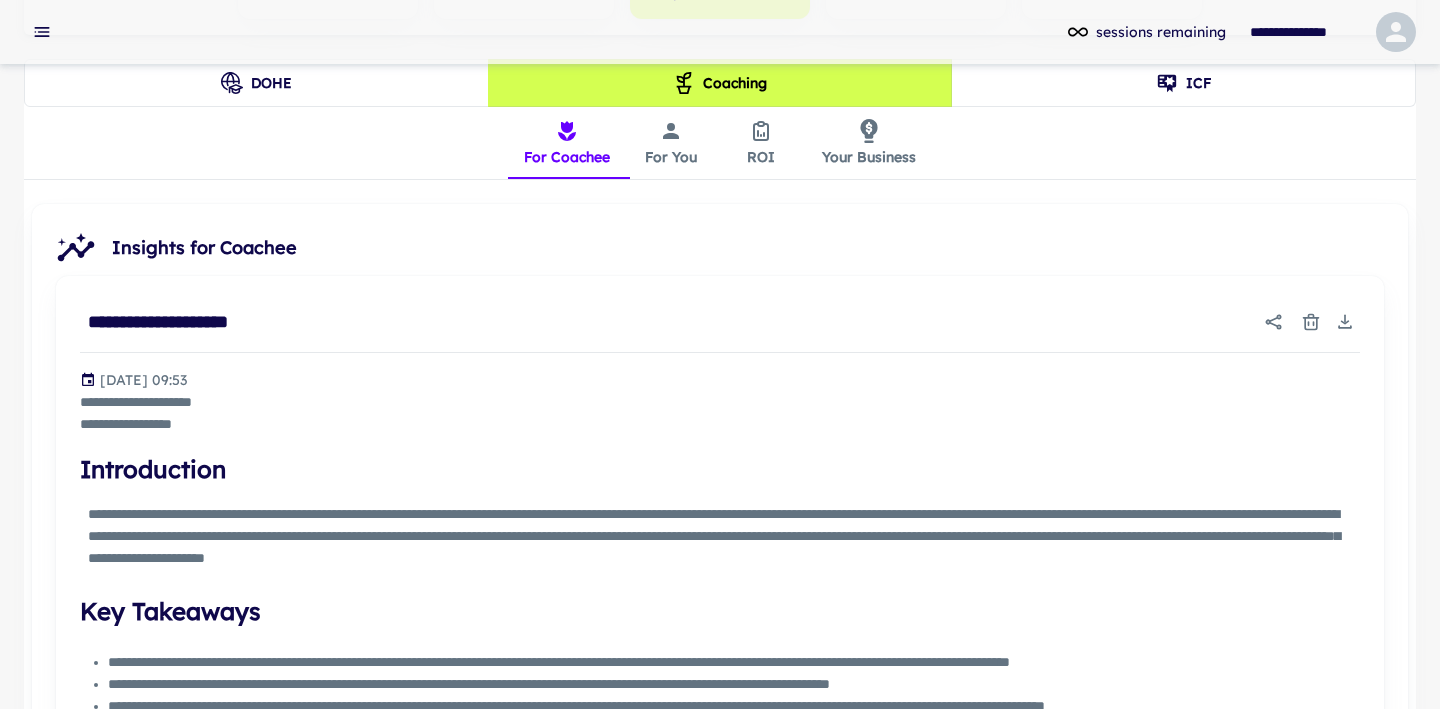 scroll, scrollTop: 473, scrollLeft: 0, axis: vertical 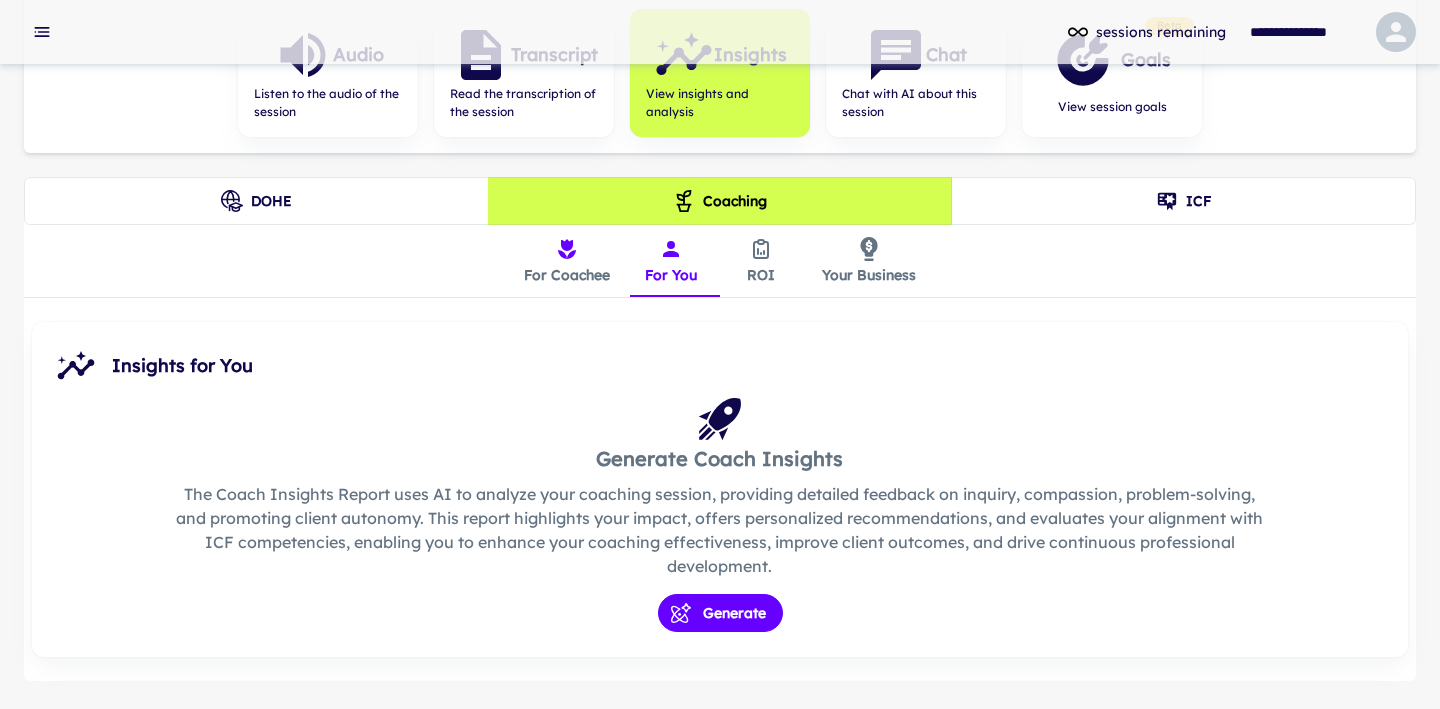 click on "For Coachee" at bounding box center [567, 261] 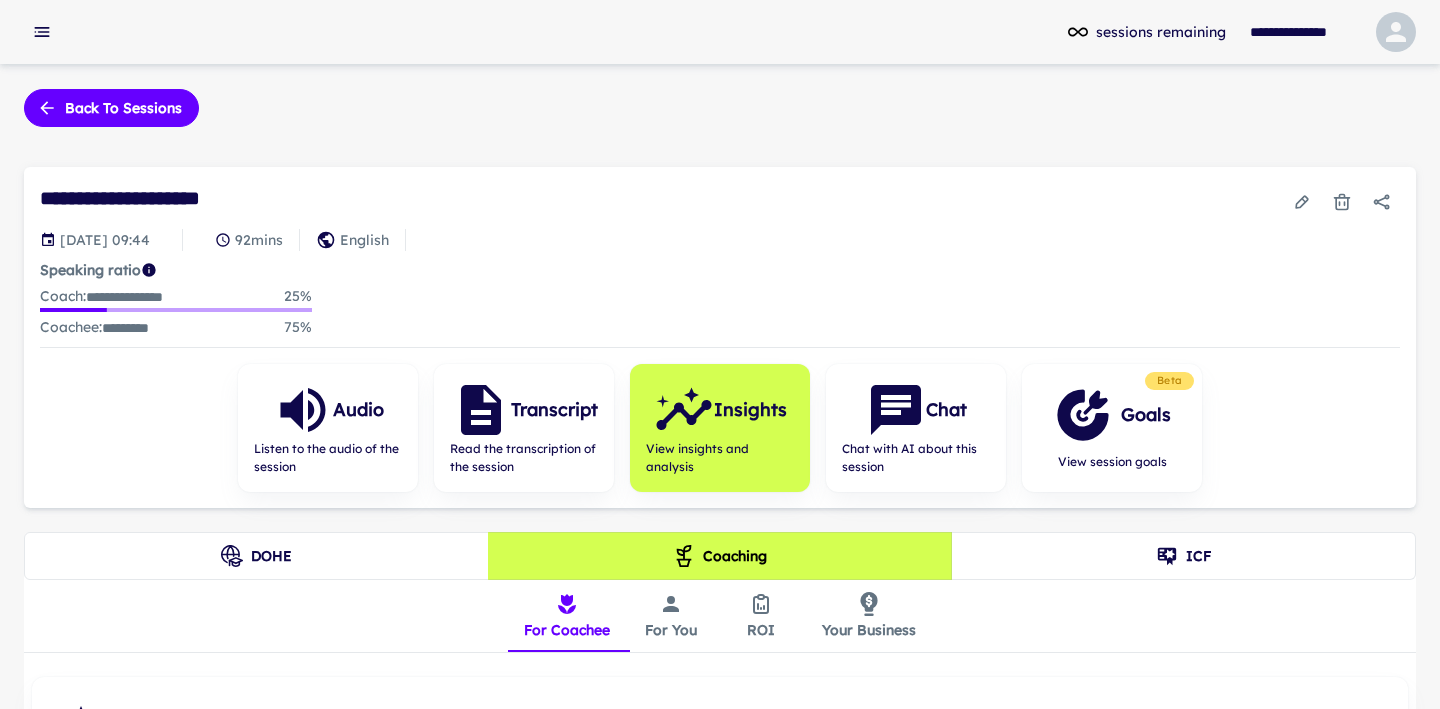 scroll, scrollTop: 0, scrollLeft: 0, axis: both 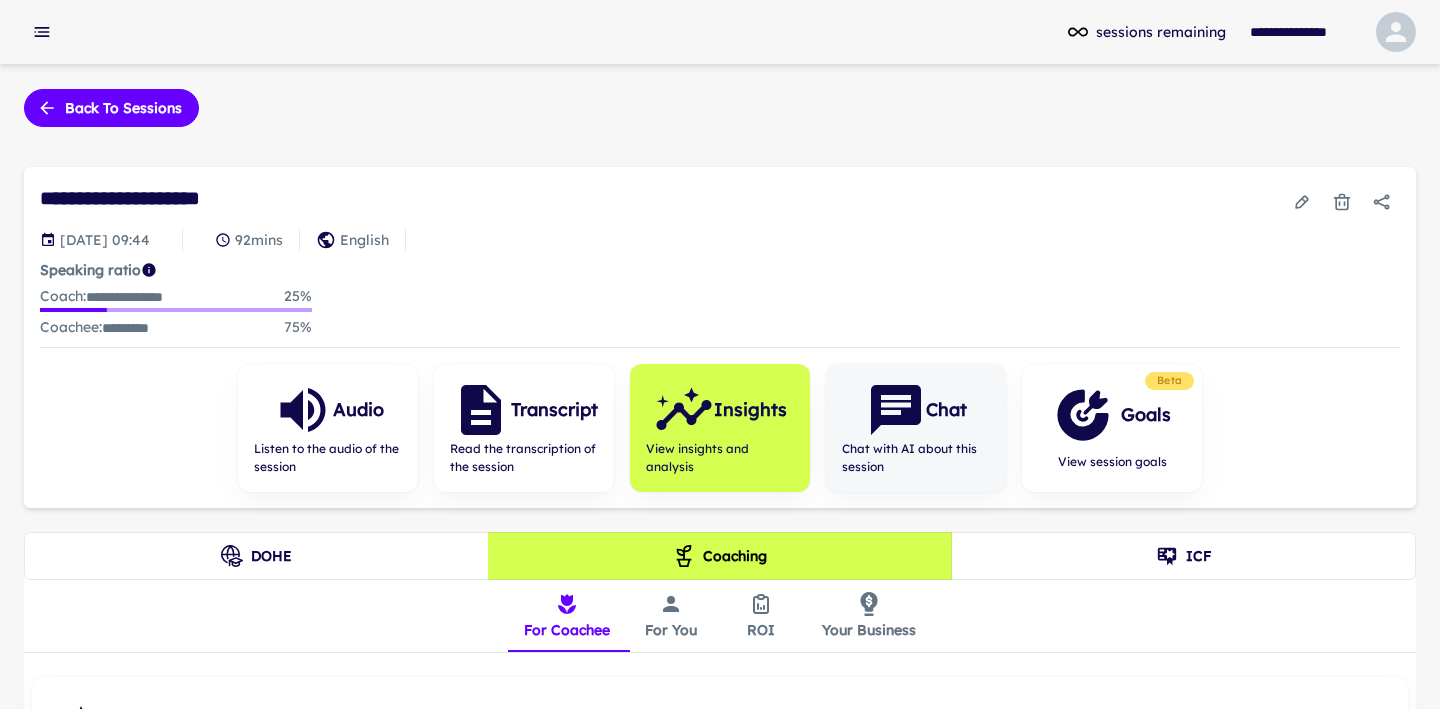 click on "Chat Chat with AI about this session" at bounding box center [916, 428] 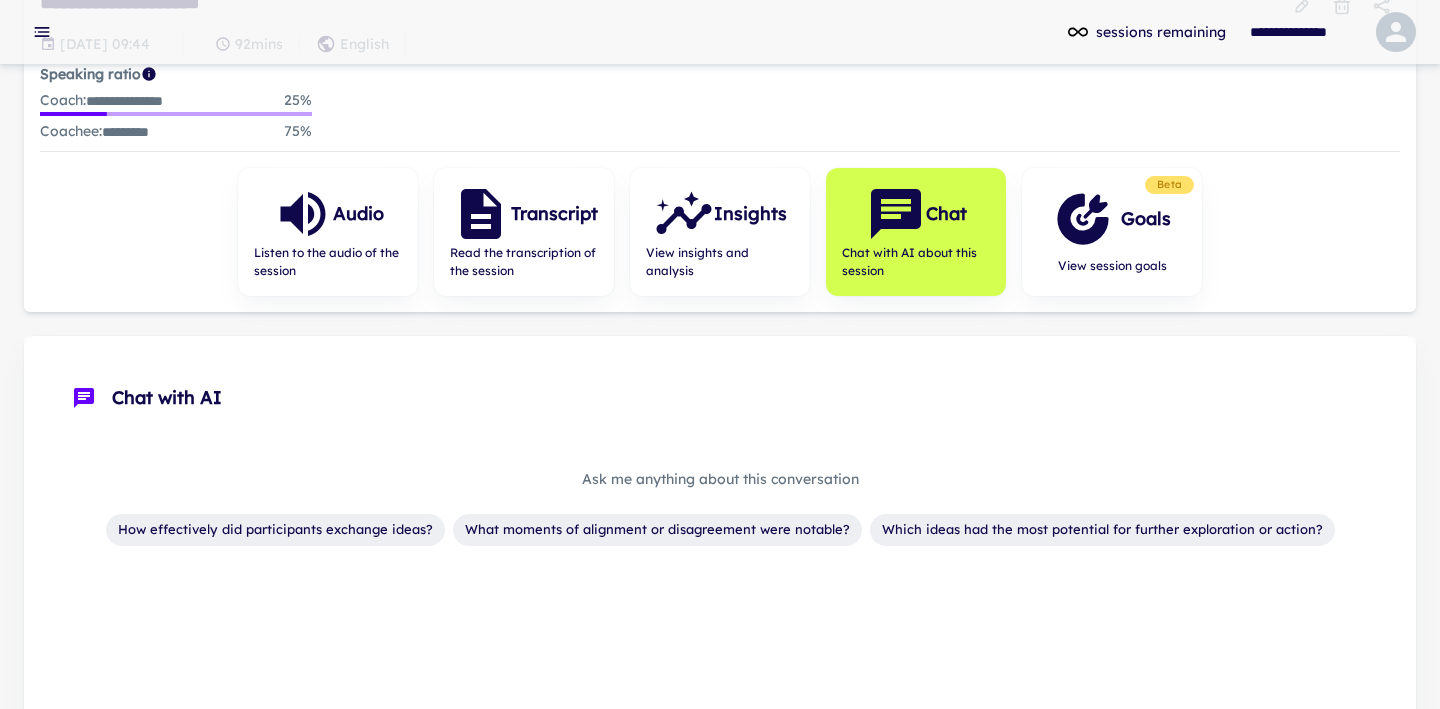 scroll, scrollTop: 194, scrollLeft: 0, axis: vertical 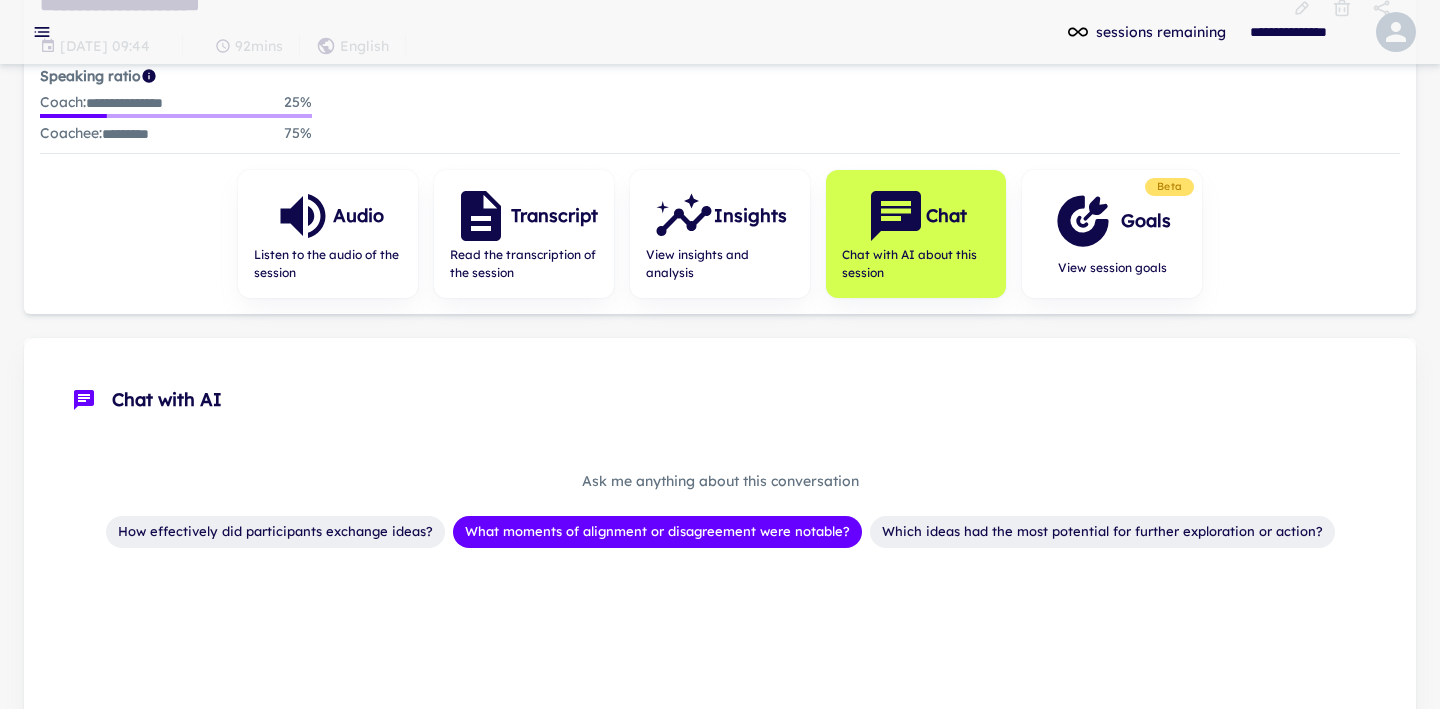 click on "What moments of alignment or disagreement were notable?" at bounding box center [657, 532] 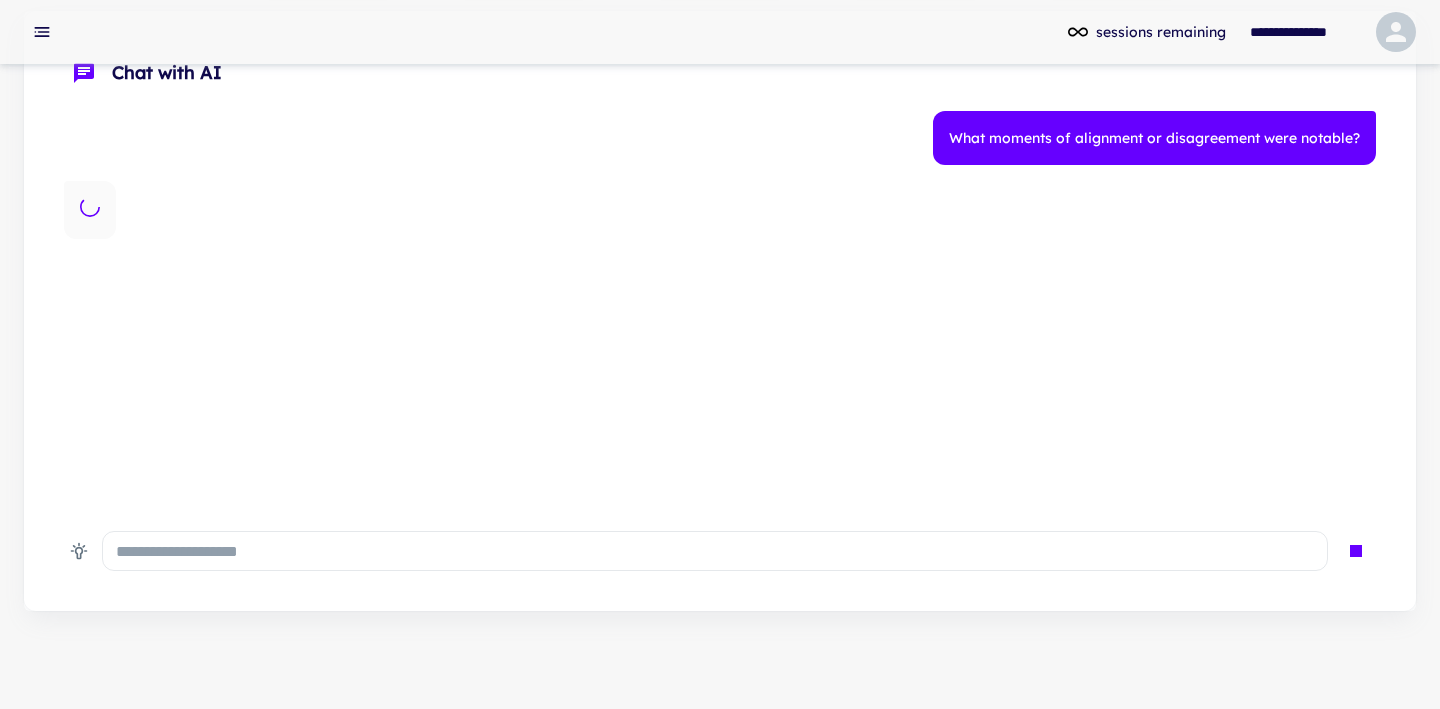 scroll, scrollTop: 525, scrollLeft: 0, axis: vertical 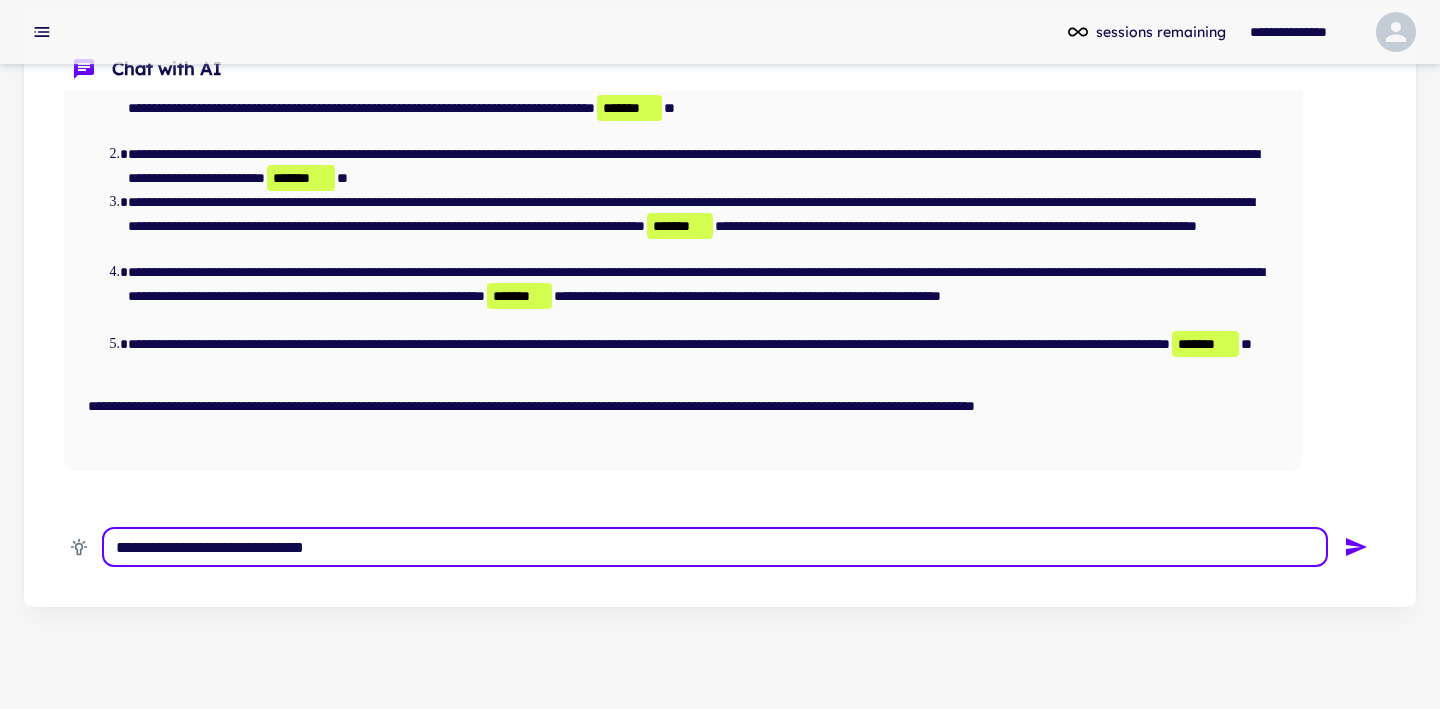 type on "**********" 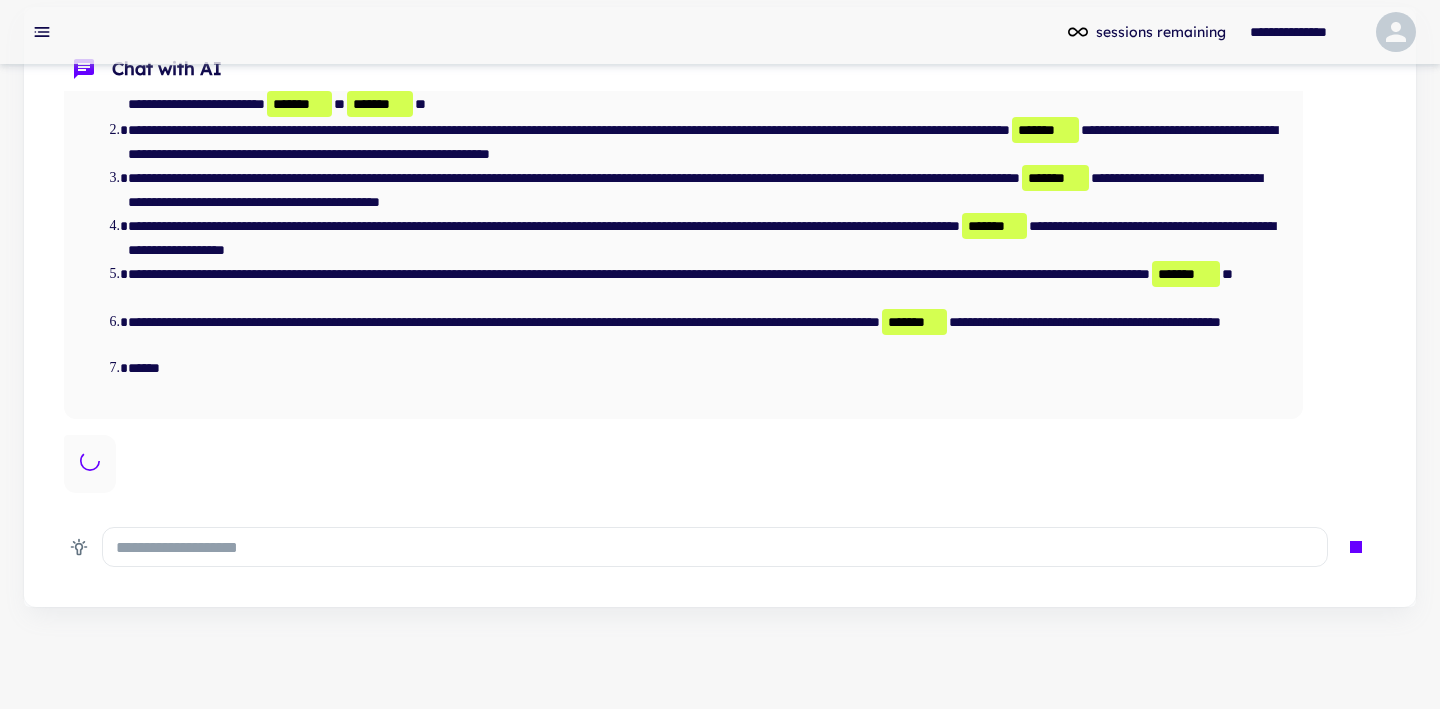scroll, scrollTop: 760, scrollLeft: 0, axis: vertical 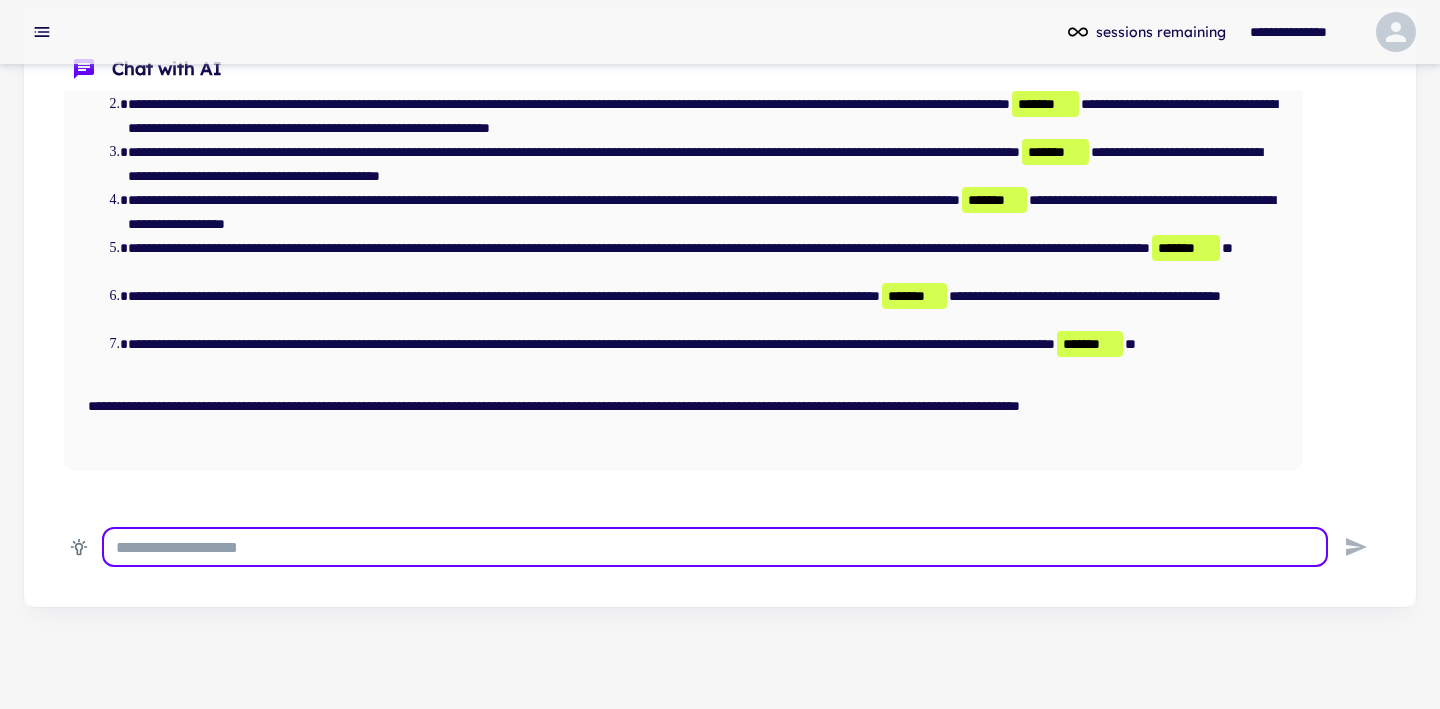click at bounding box center [715, 547] 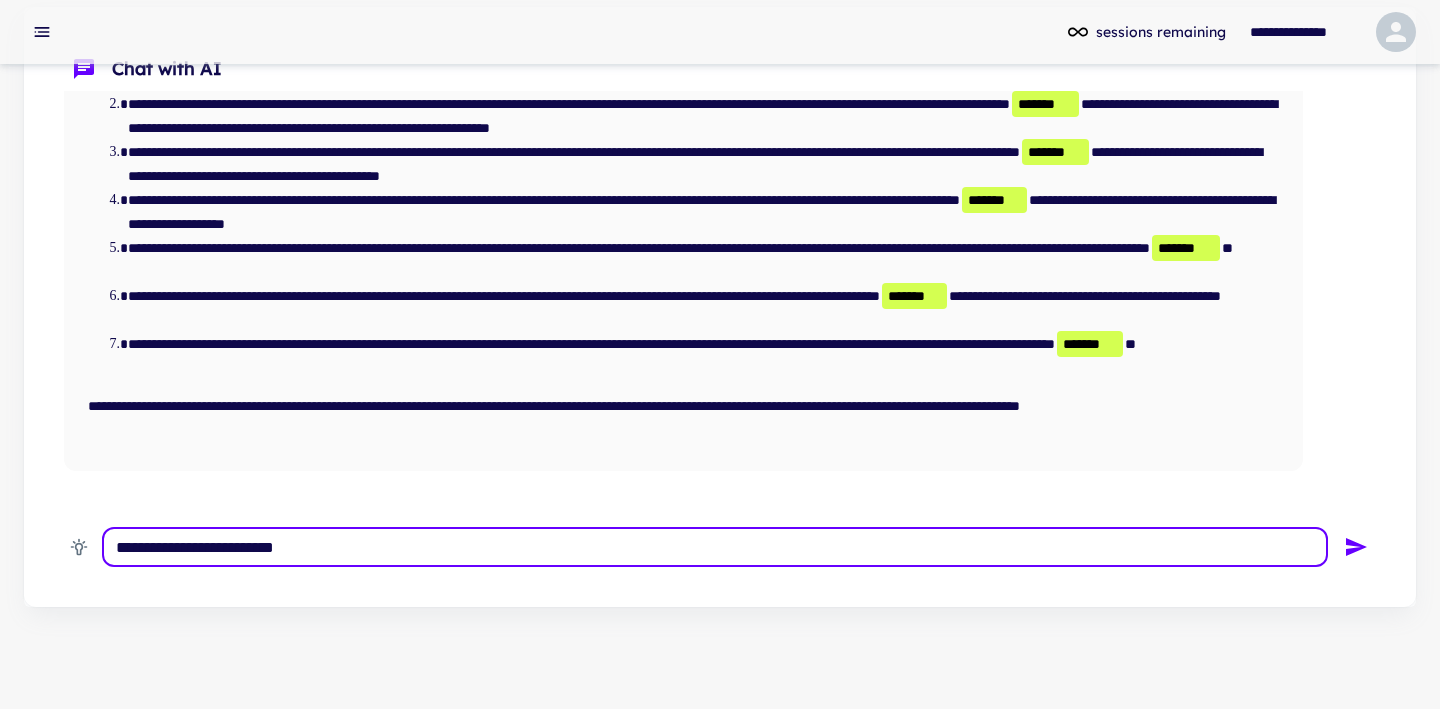 type on "**********" 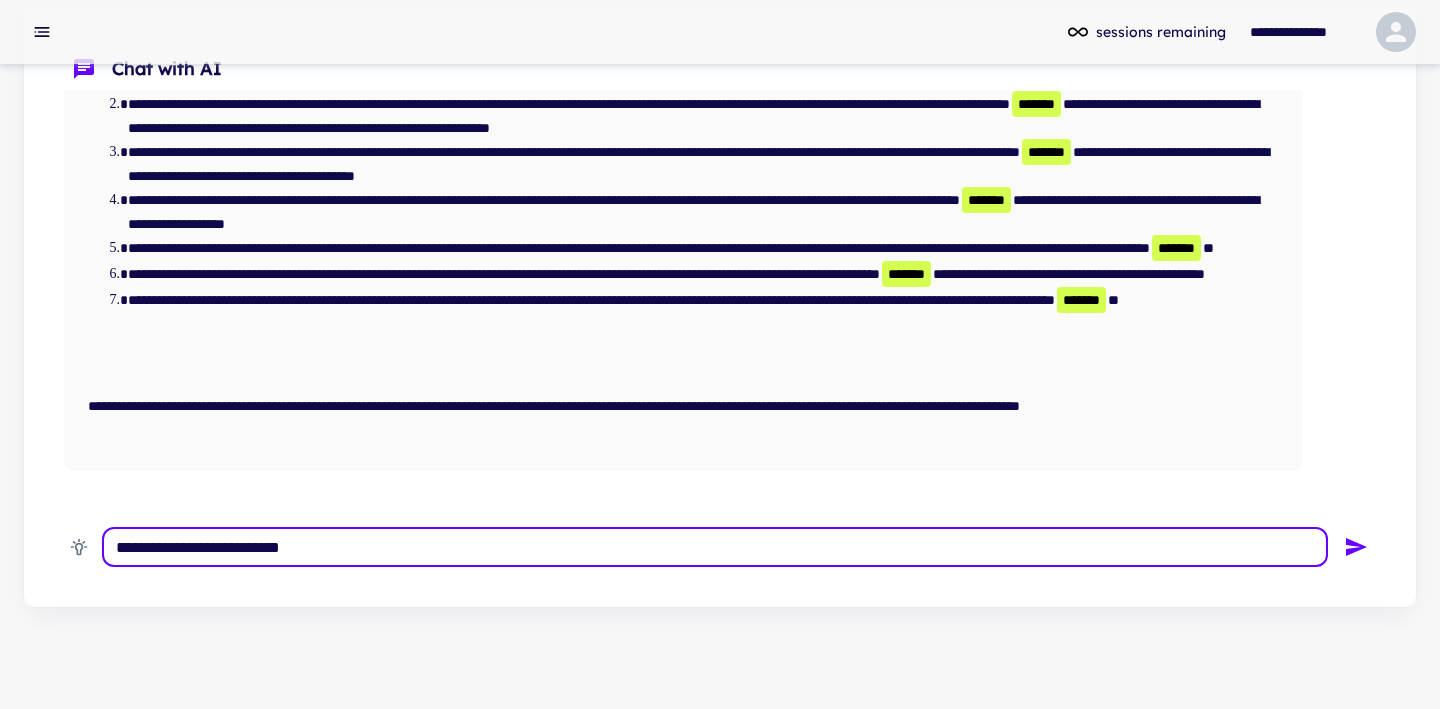 type 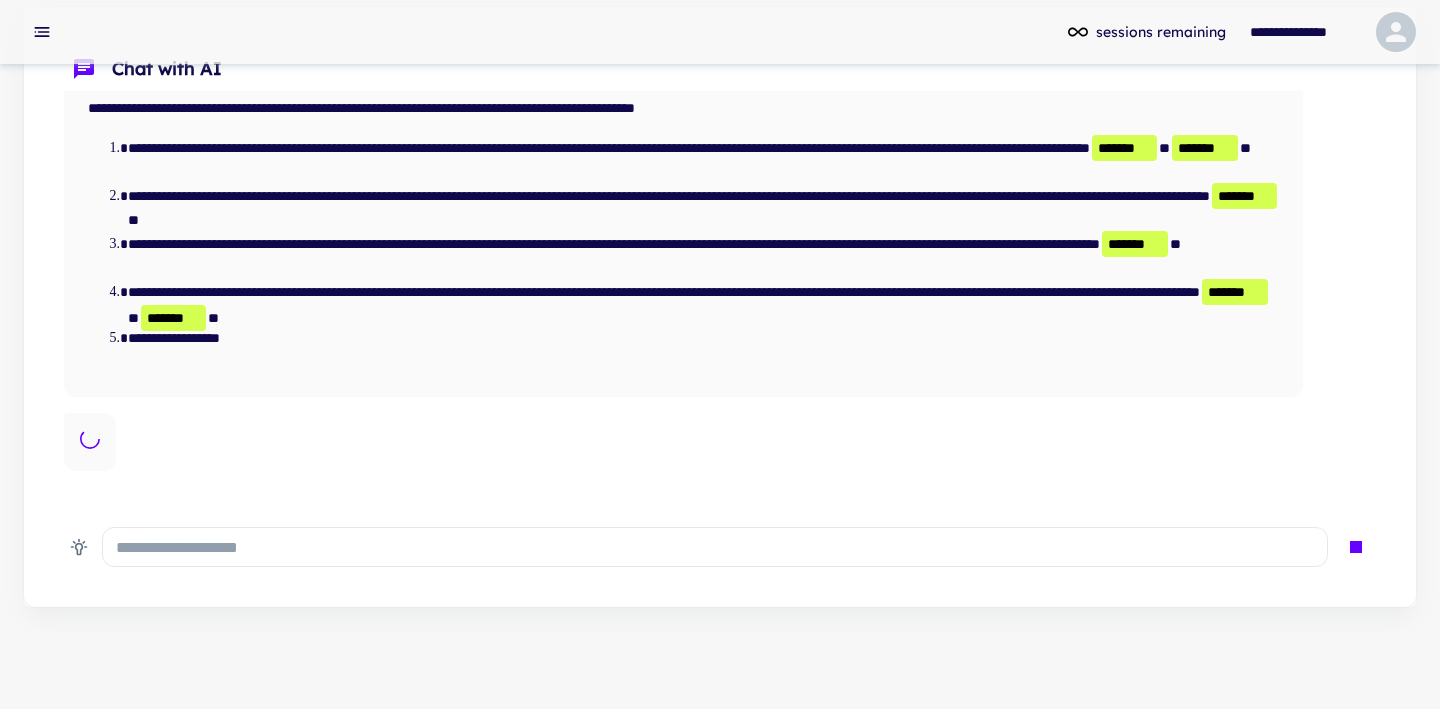 scroll, scrollTop: 1240, scrollLeft: 0, axis: vertical 